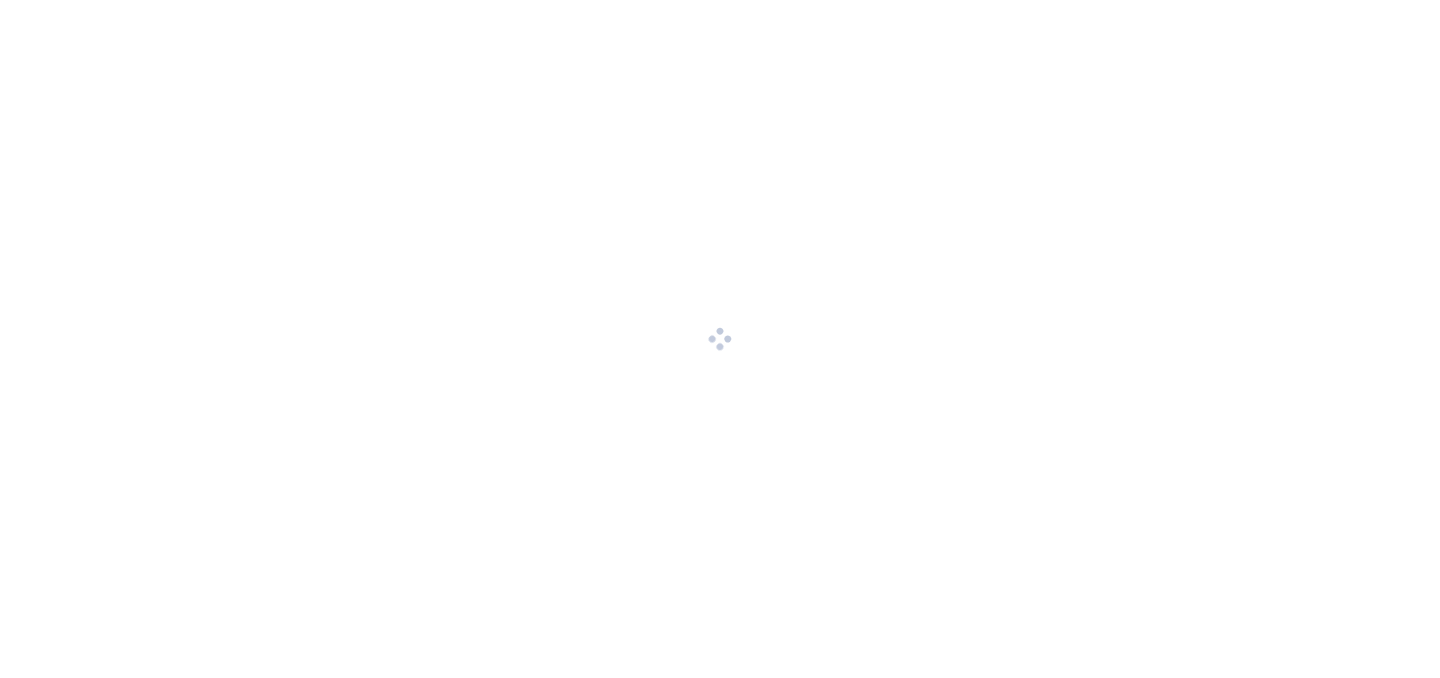 scroll, scrollTop: 0, scrollLeft: 0, axis: both 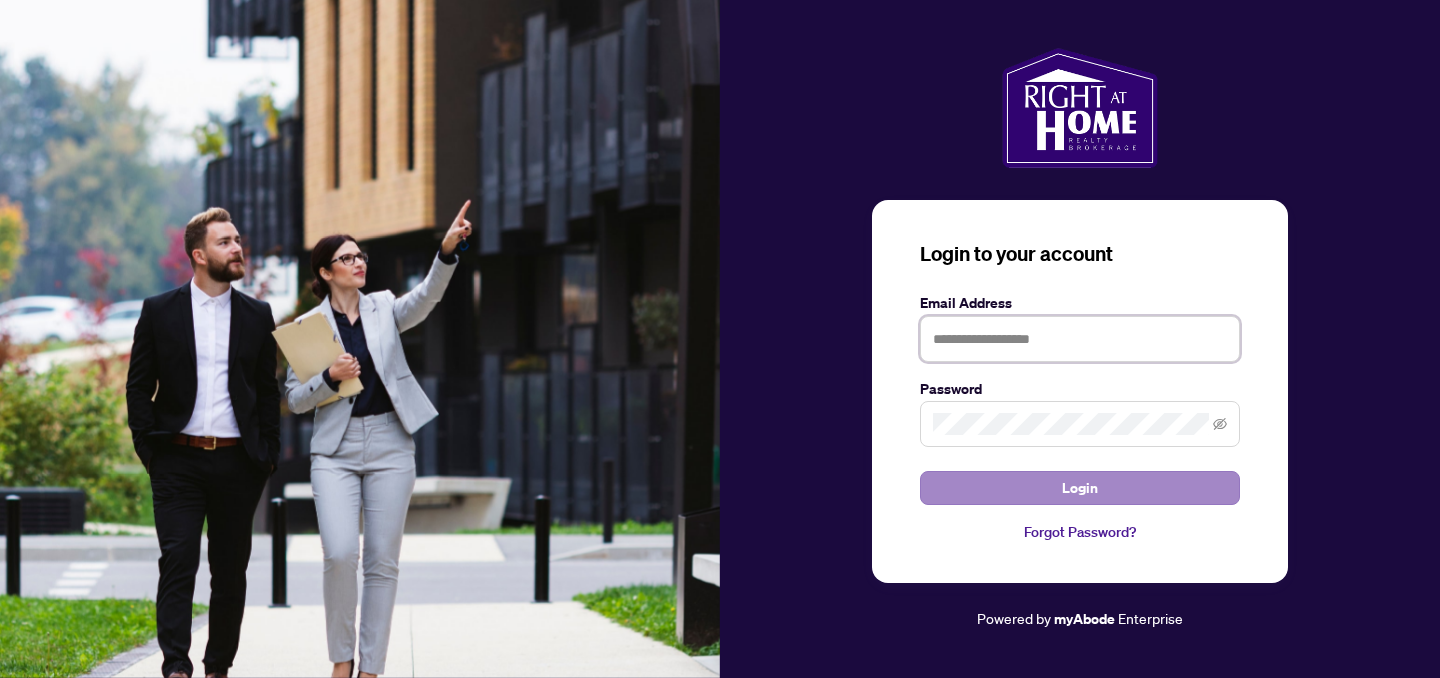 type on "**********" 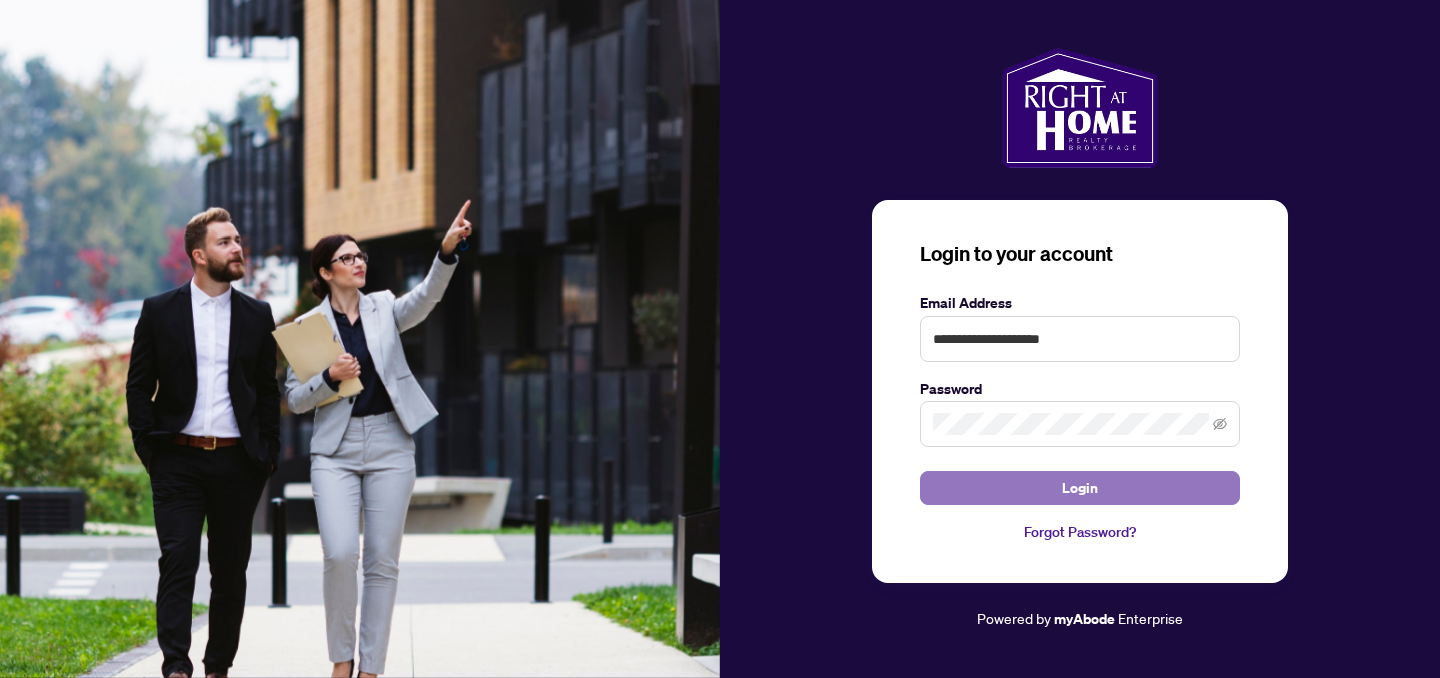 click on "Login" at bounding box center (1080, 488) 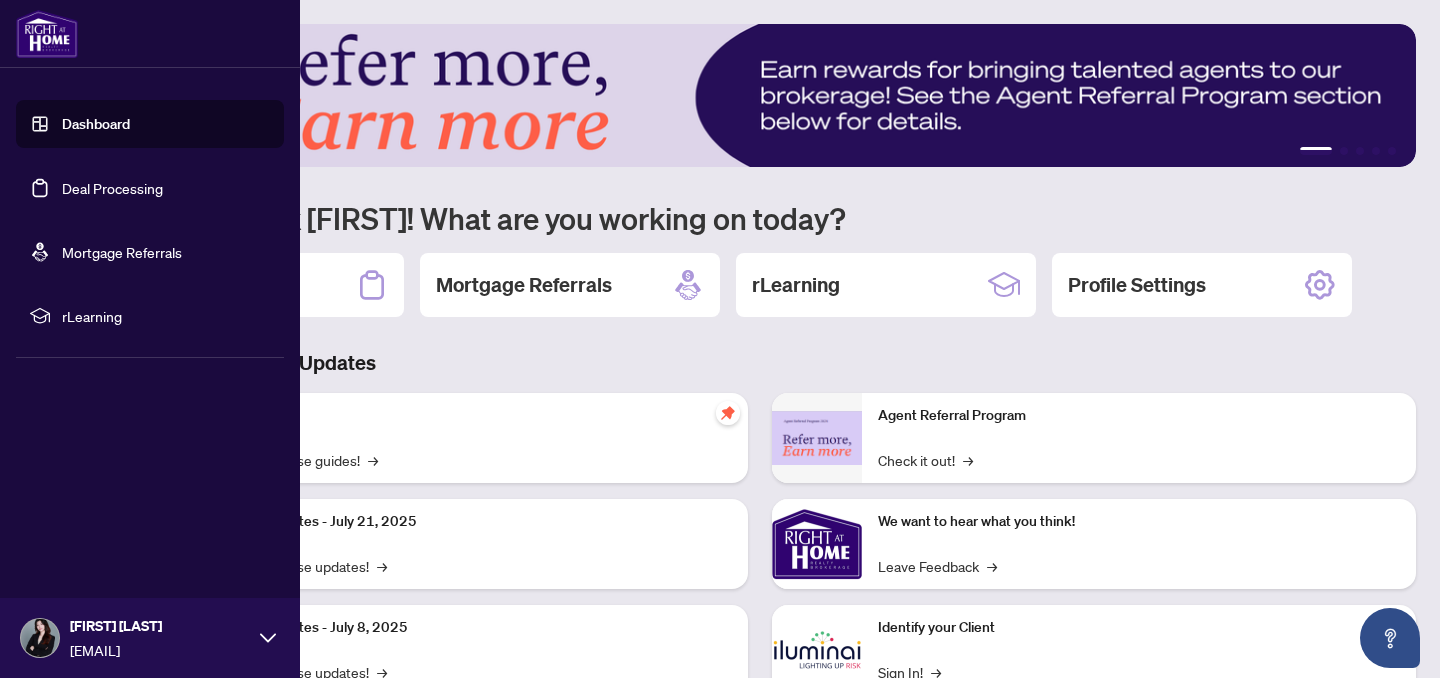 click on "Deal Processing" at bounding box center [112, 188] 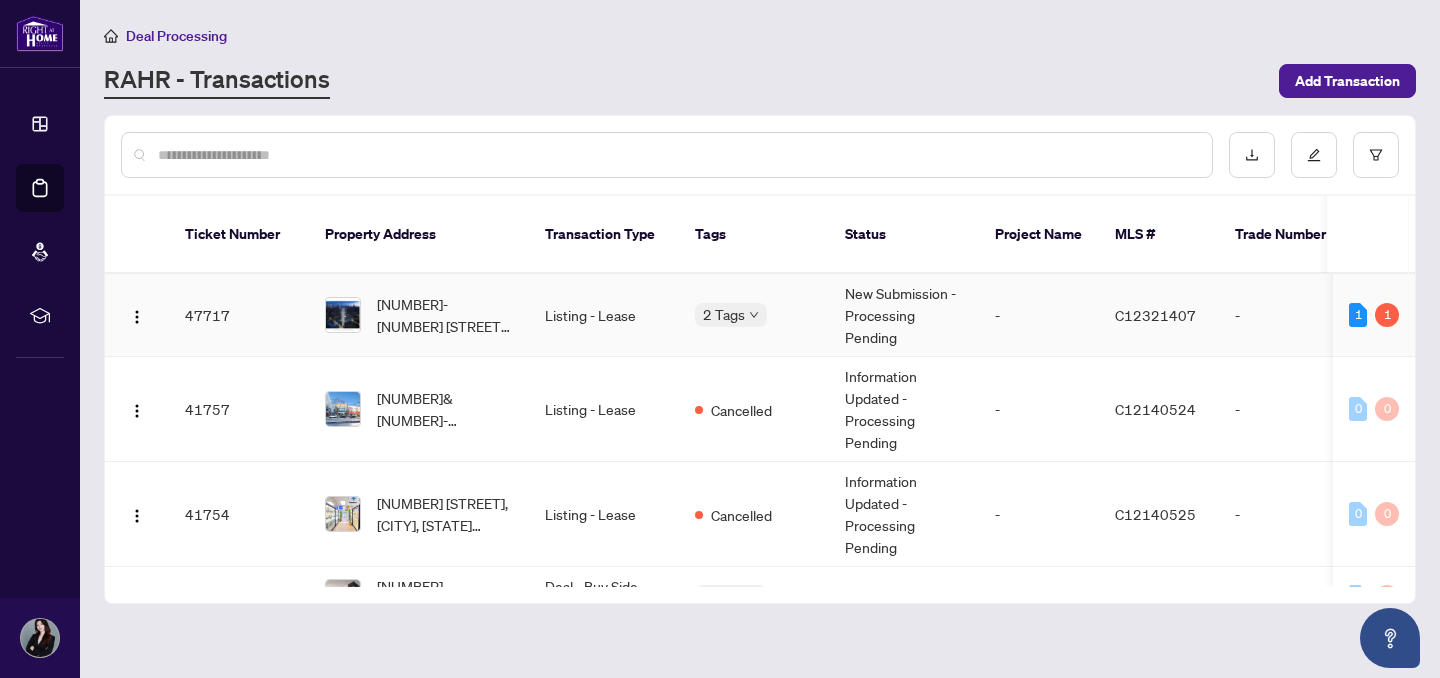 click on "-" at bounding box center (1039, 315) 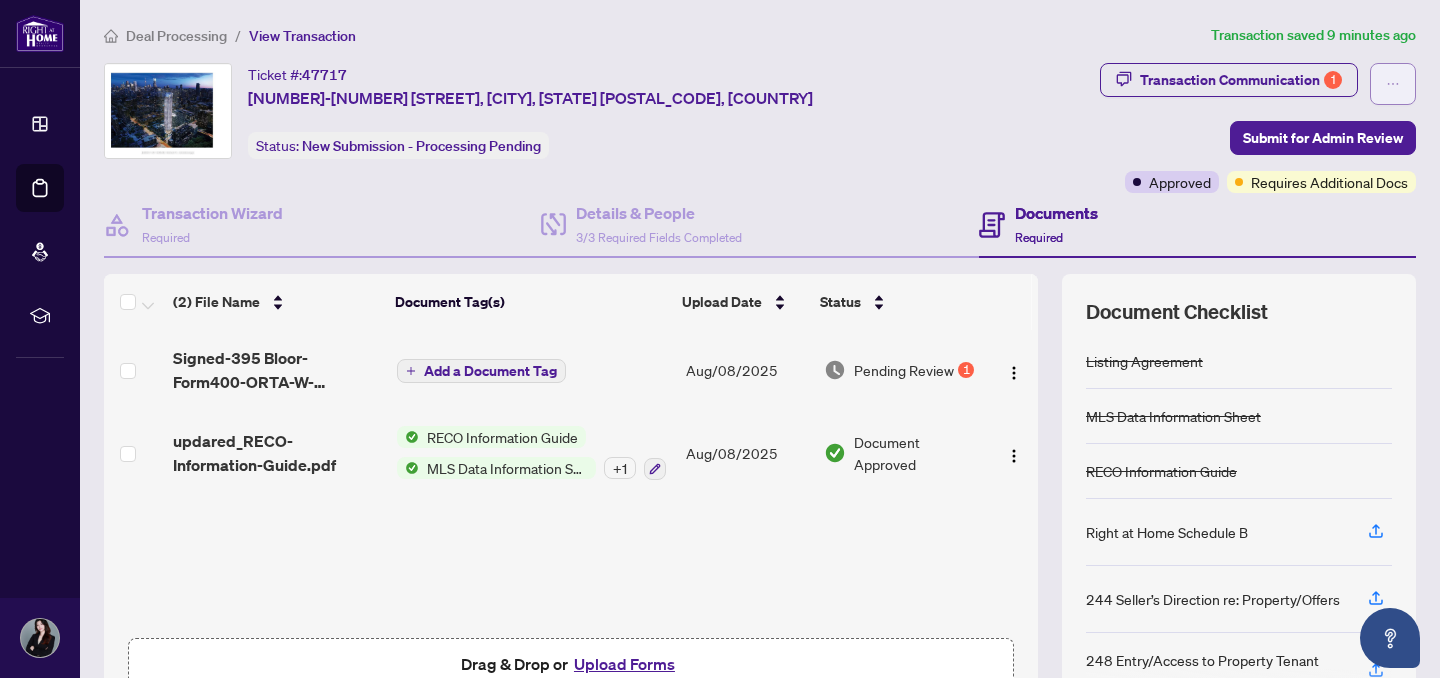 click at bounding box center (1393, 84) 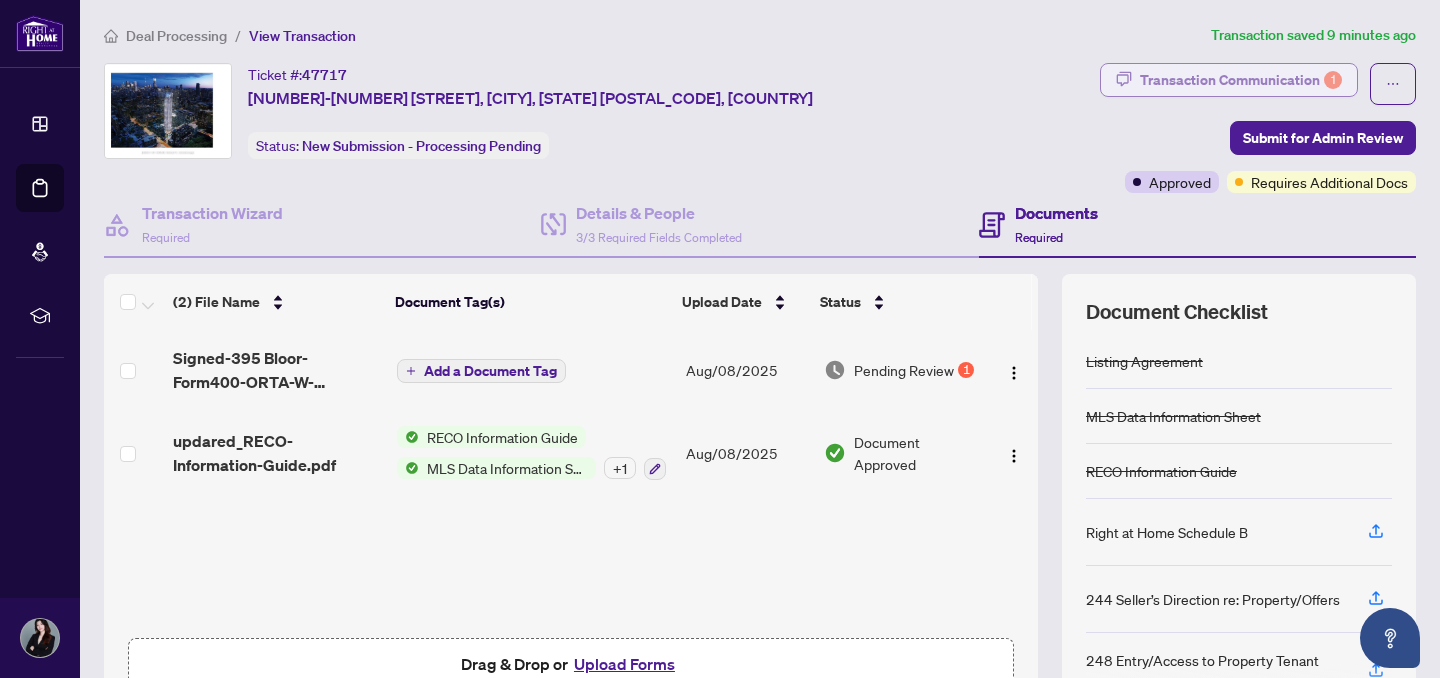 click on "Transaction Communication 1" at bounding box center (1241, 80) 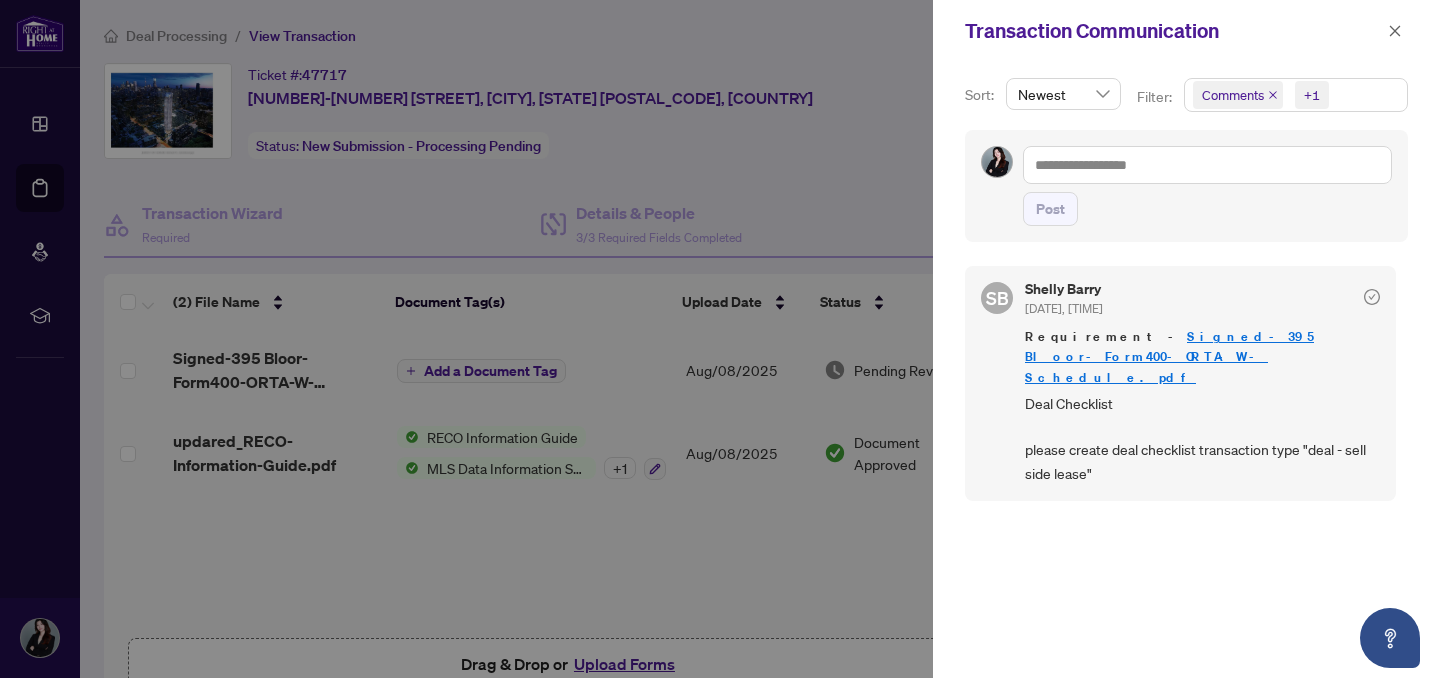 click at bounding box center (720, 339) 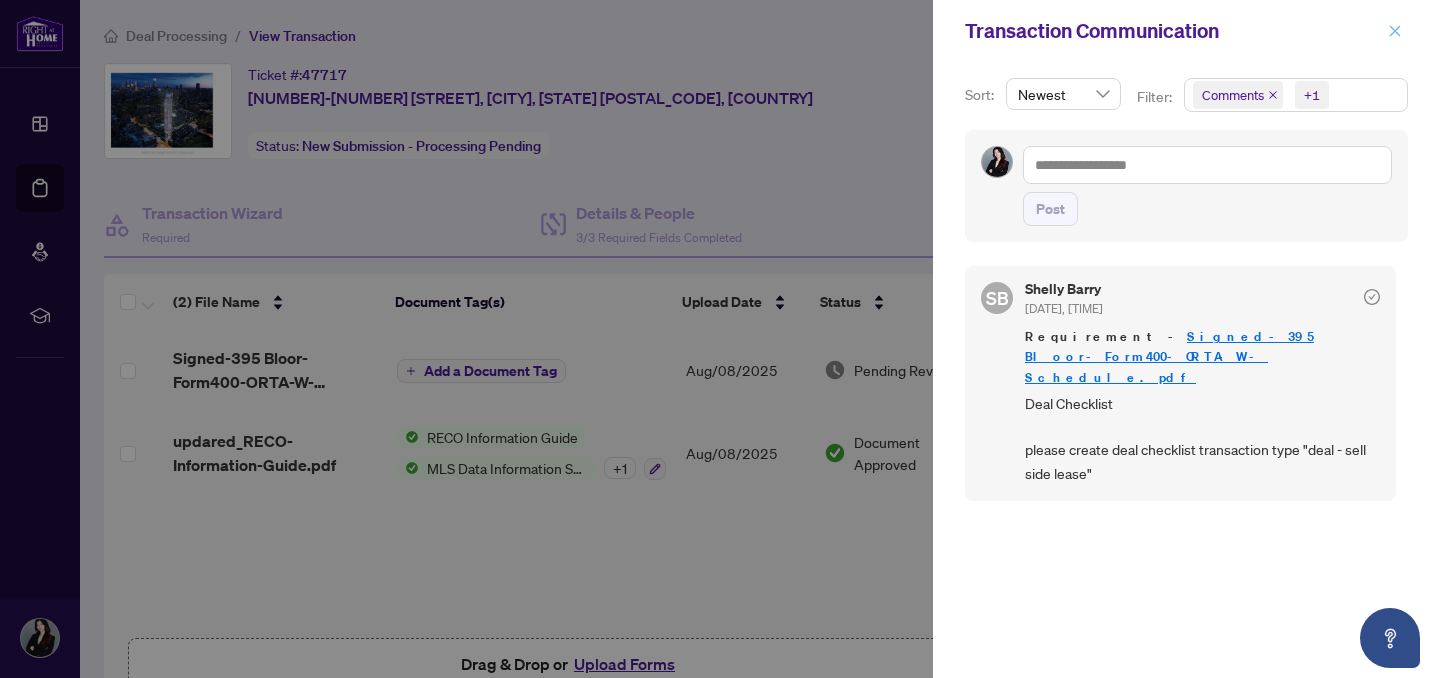 click 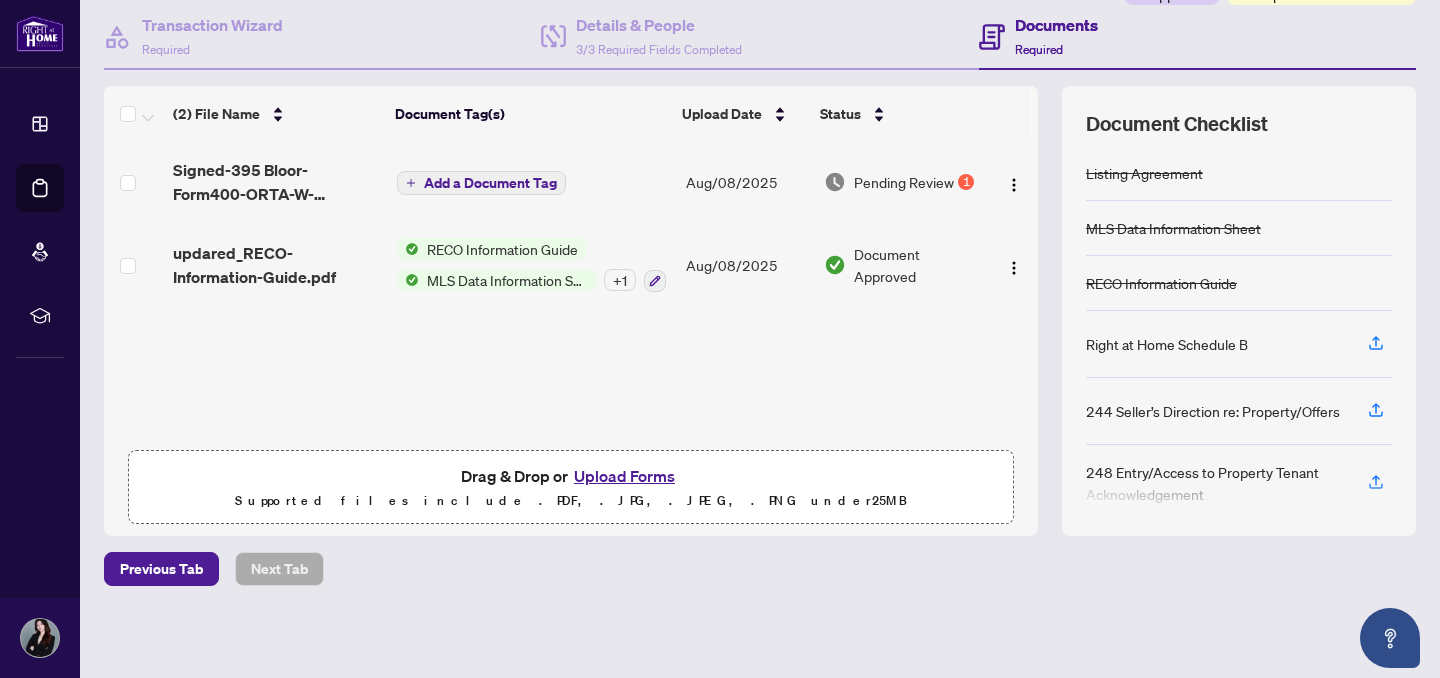 scroll, scrollTop: 0, scrollLeft: 0, axis: both 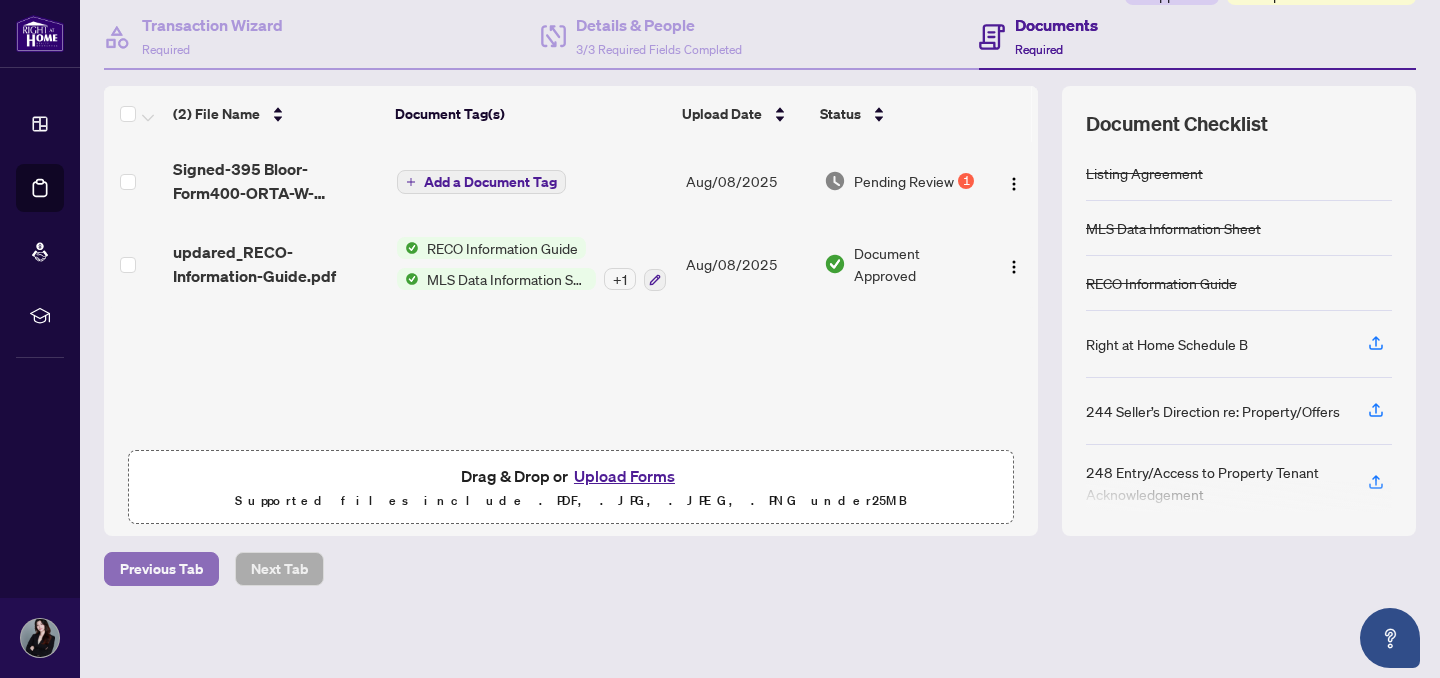 click on "Previous Tab" at bounding box center (161, 569) 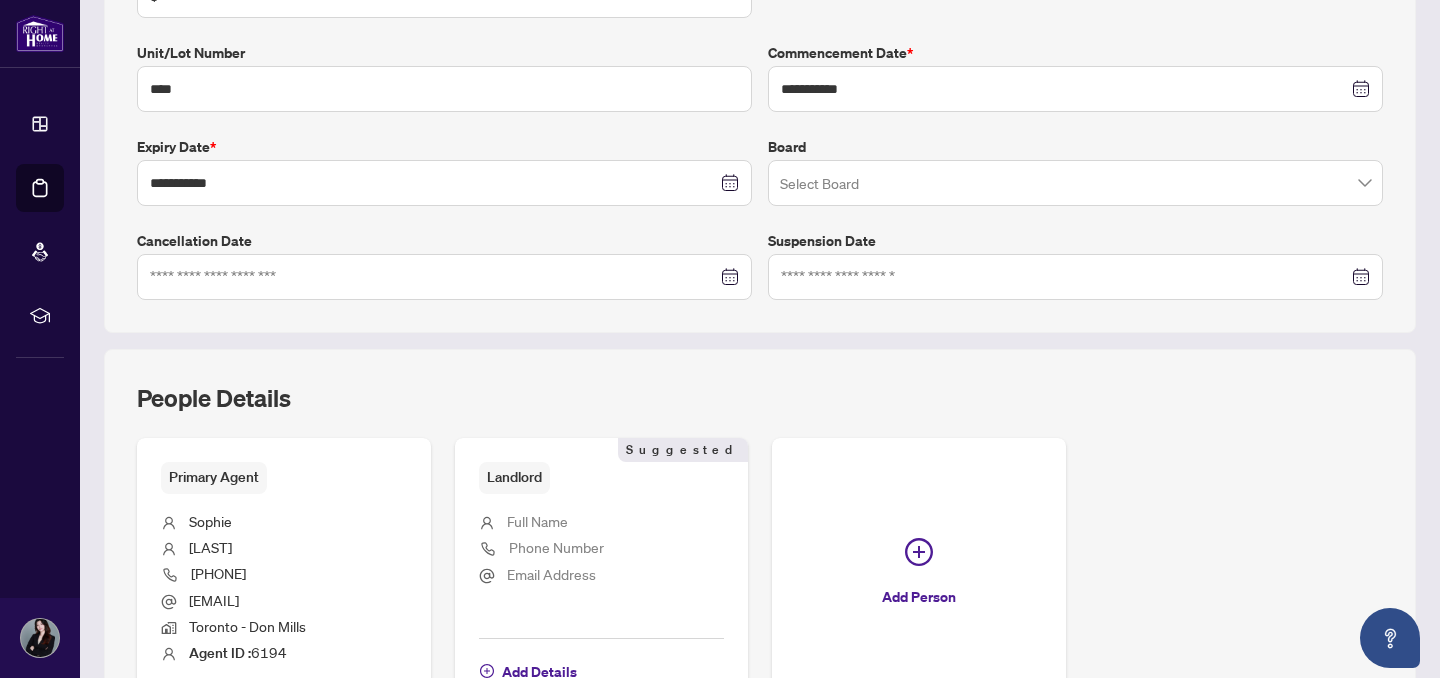 scroll, scrollTop: 625, scrollLeft: 0, axis: vertical 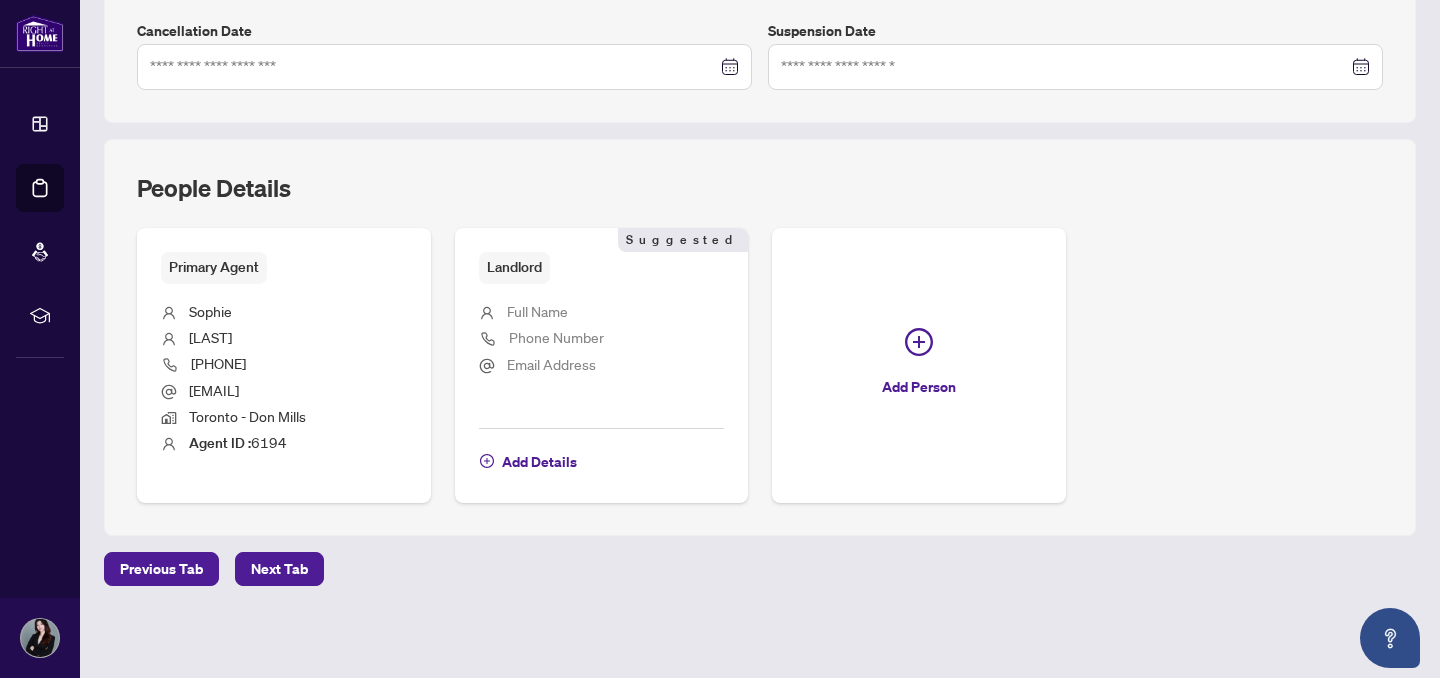 click on "**********" at bounding box center [760, 27] 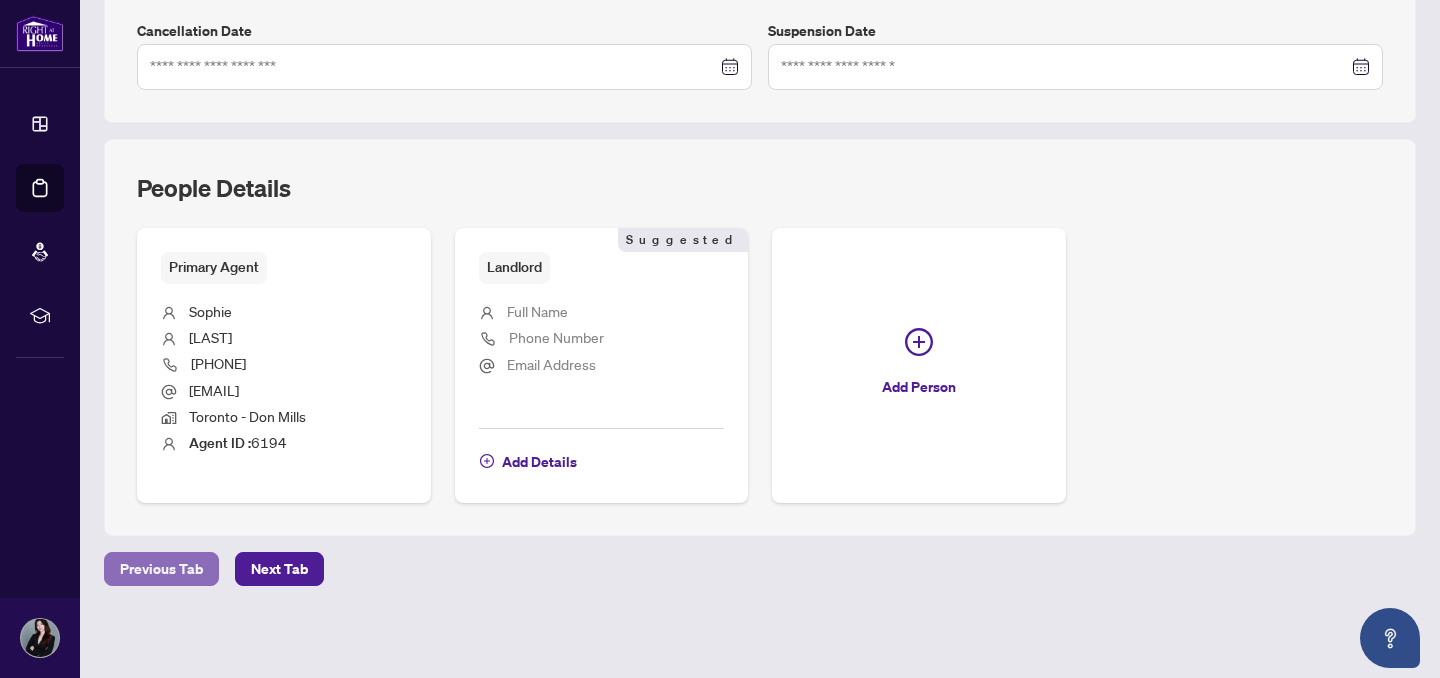 click on "Previous Tab" at bounding box center [161, 569] 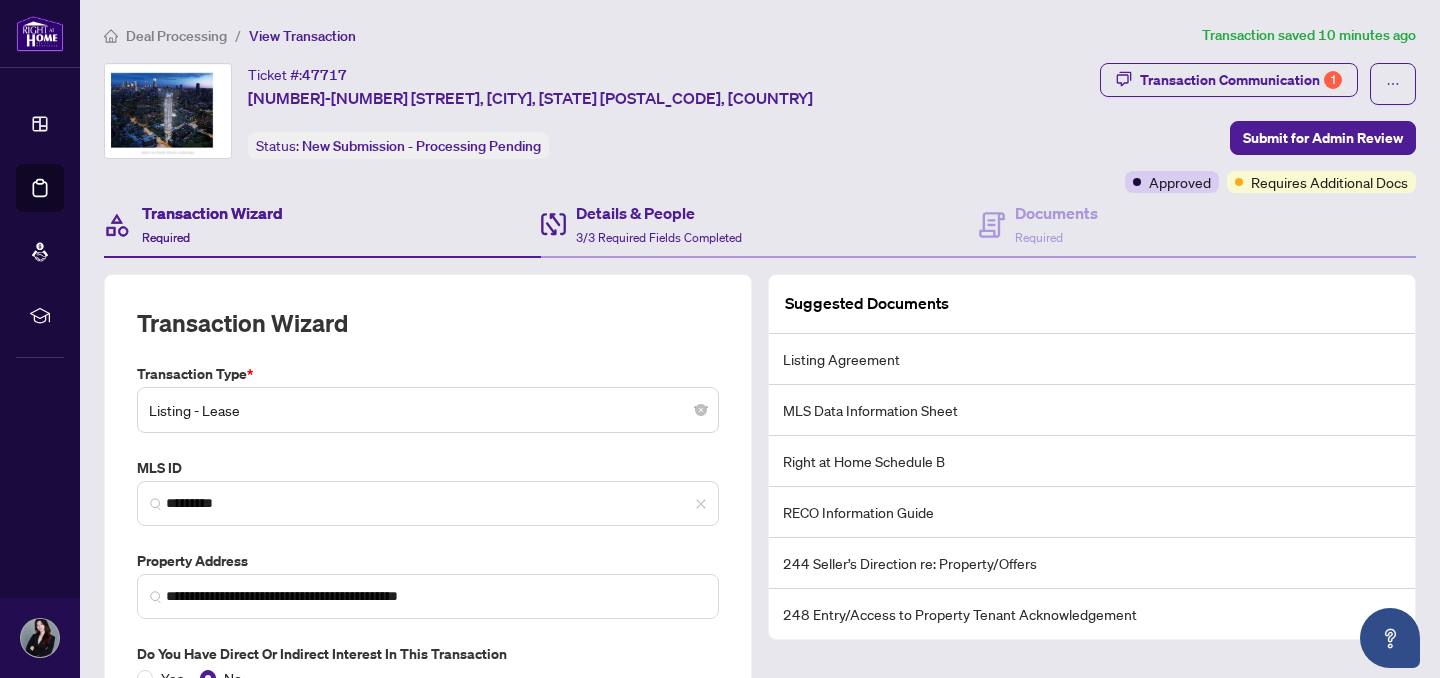 scroll, scrollTop: 186, scrollLeft: 0, axis: vertical 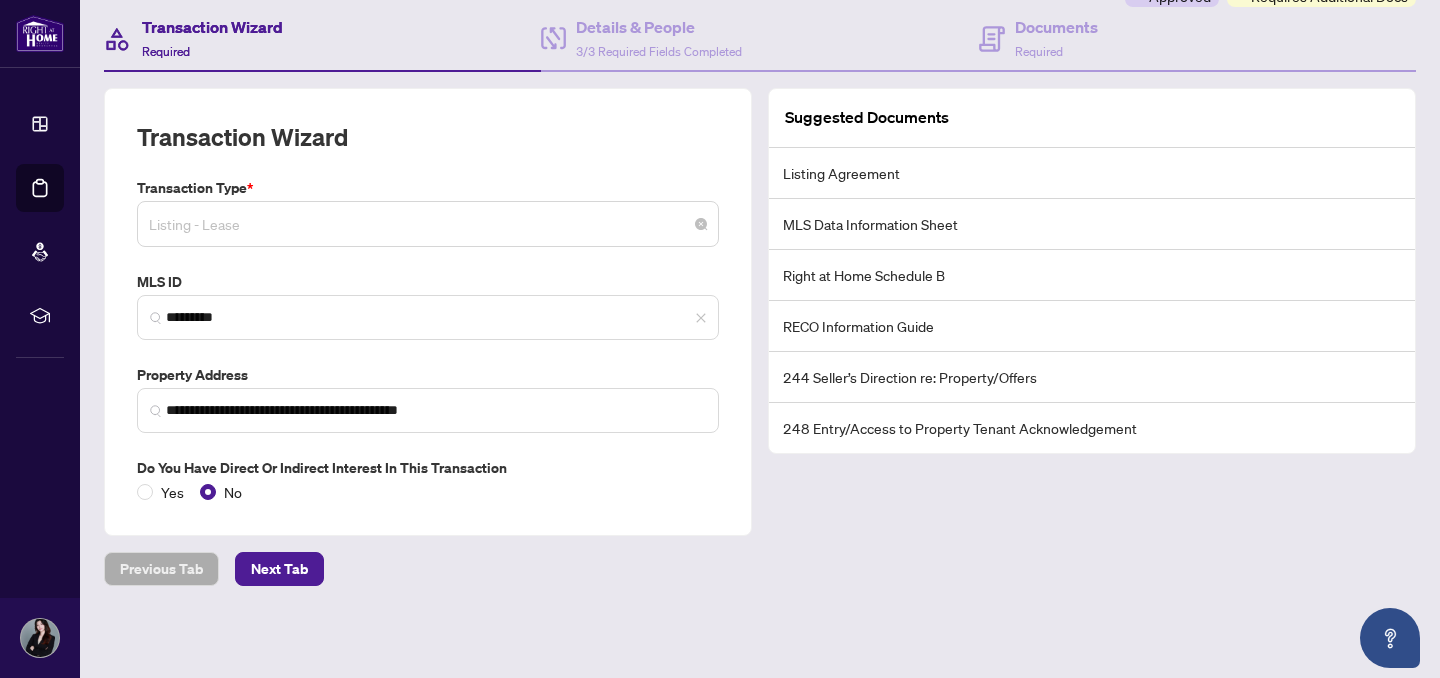 click on "Listing - Lease" at bounding box center (428, 224) 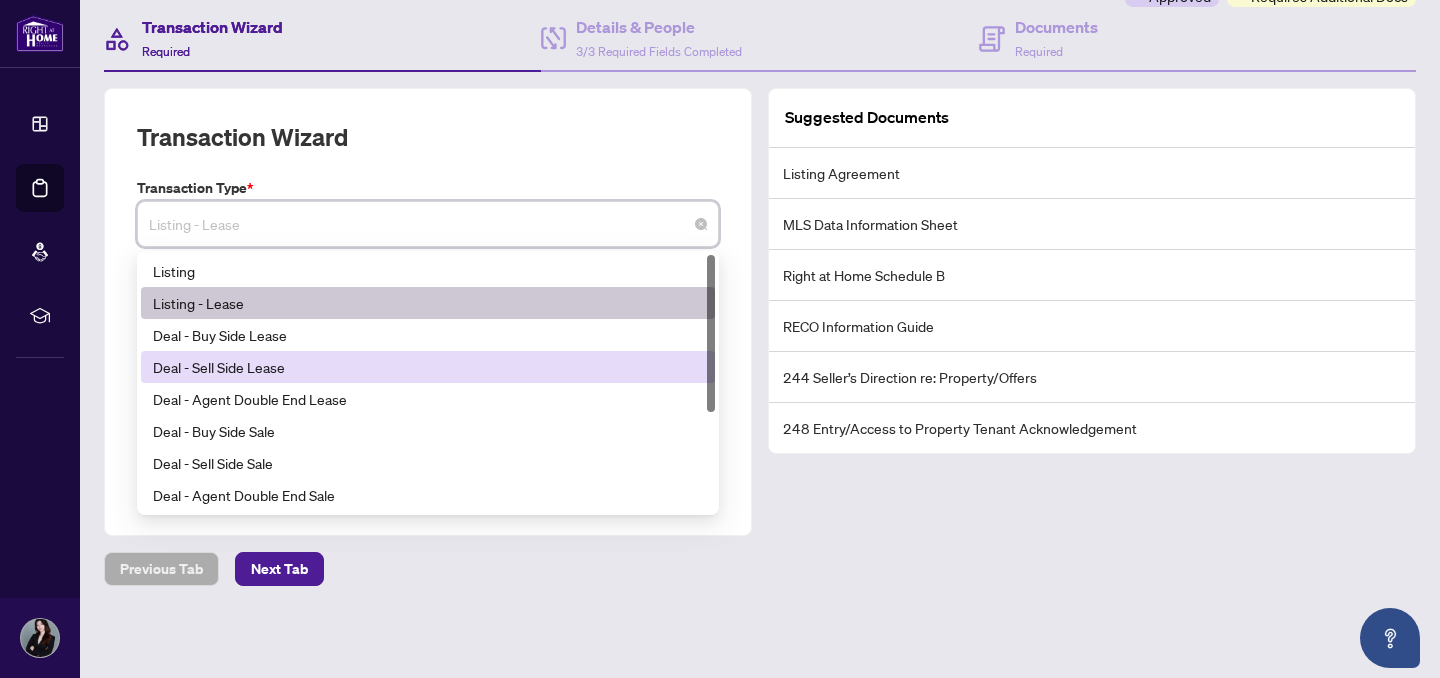 click on "Deal - Sell Side Lease" at bounding box center (428, 367) 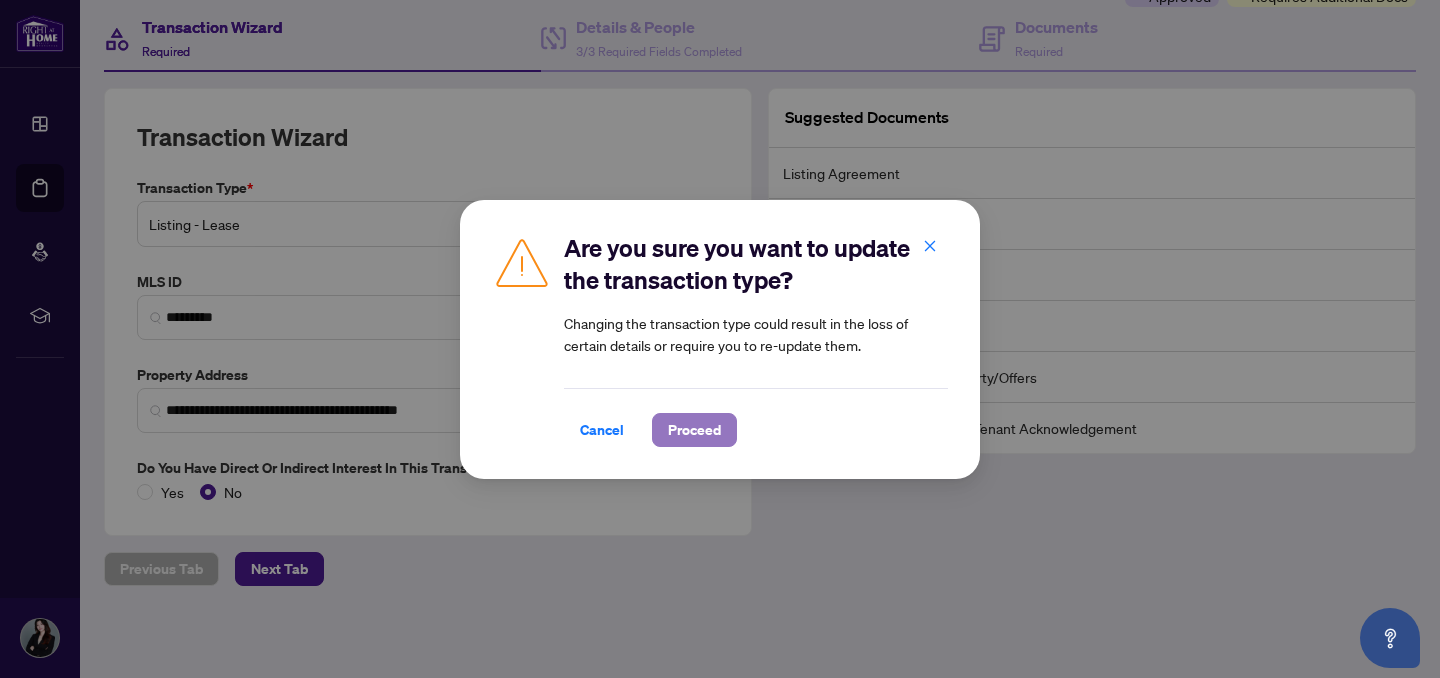 click on "Proceed" at bounding box center [694, 430] 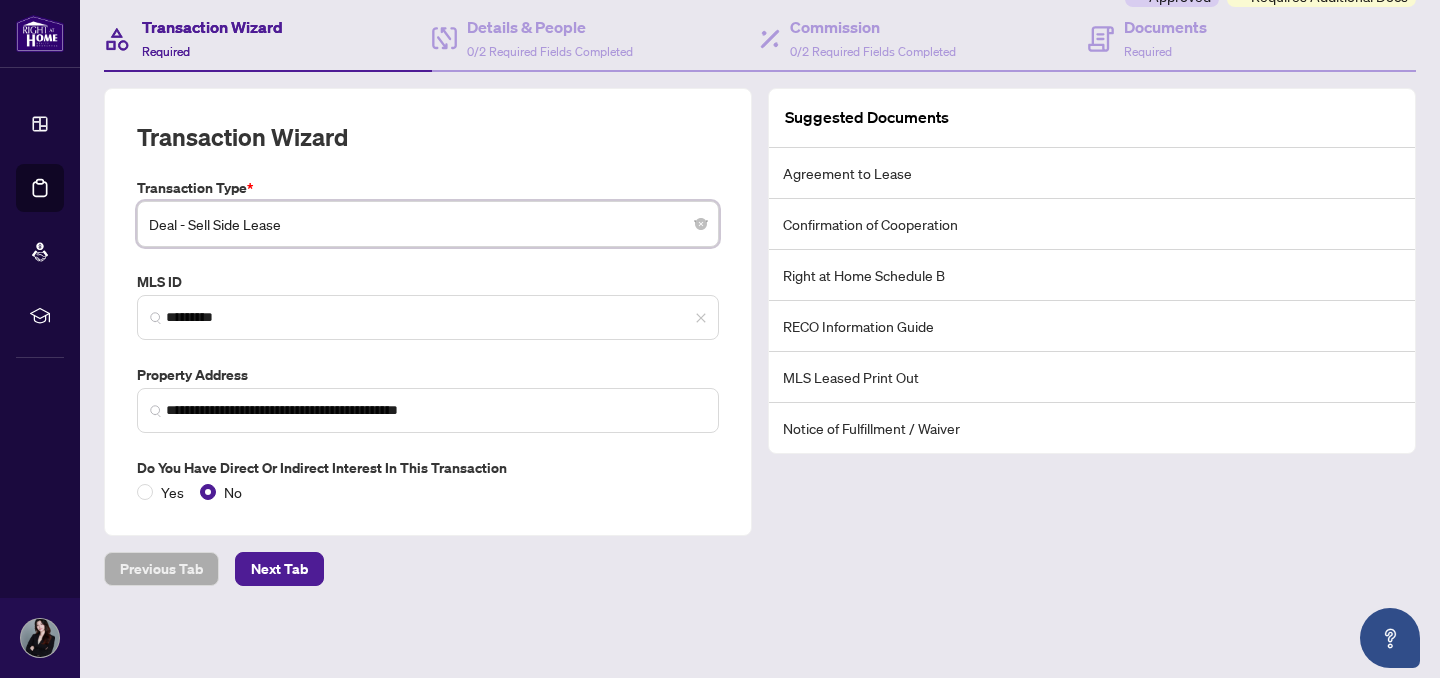 click on "**********" at bounding box center [760, 247] 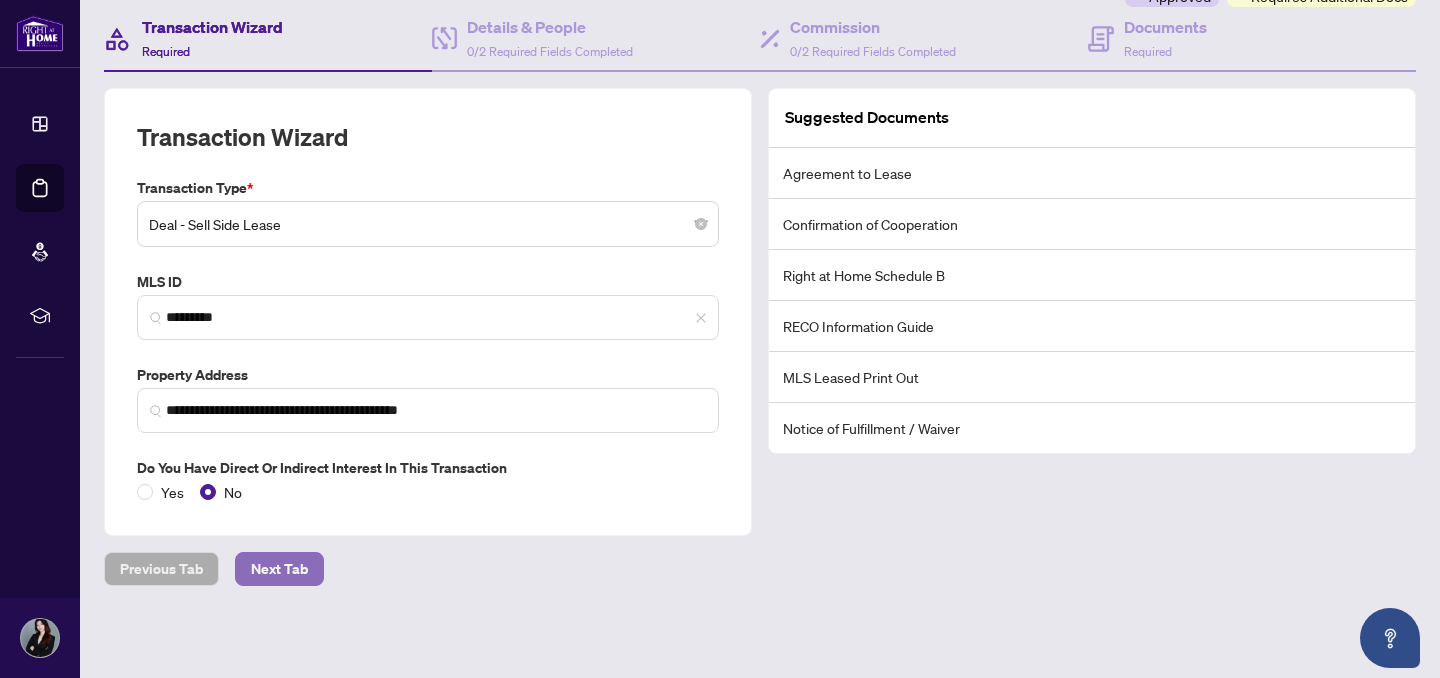 click on "Next Tab" at bounding box center [279, 569] 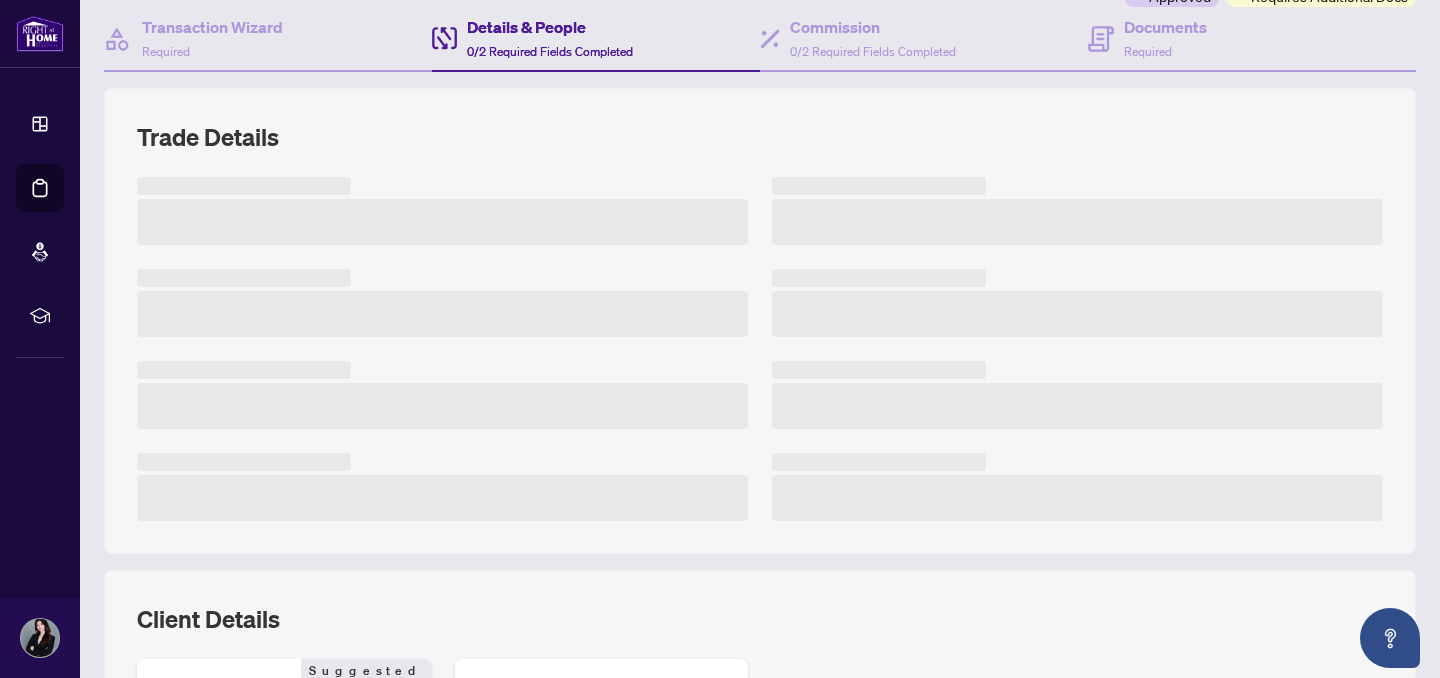 scroll, scrollTop: 0, scrollLeft: 0, axis: both 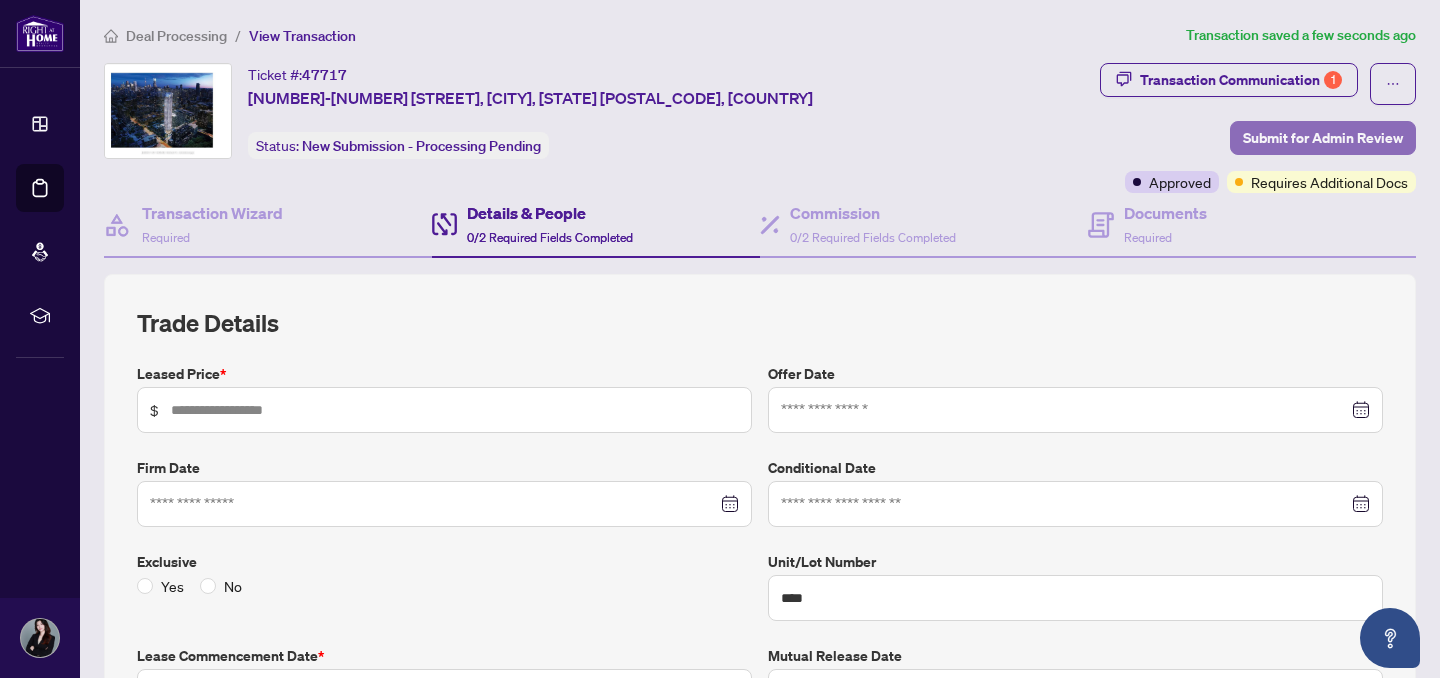 click on "Submit for Admin Review" at bounding box center (1323, 138) 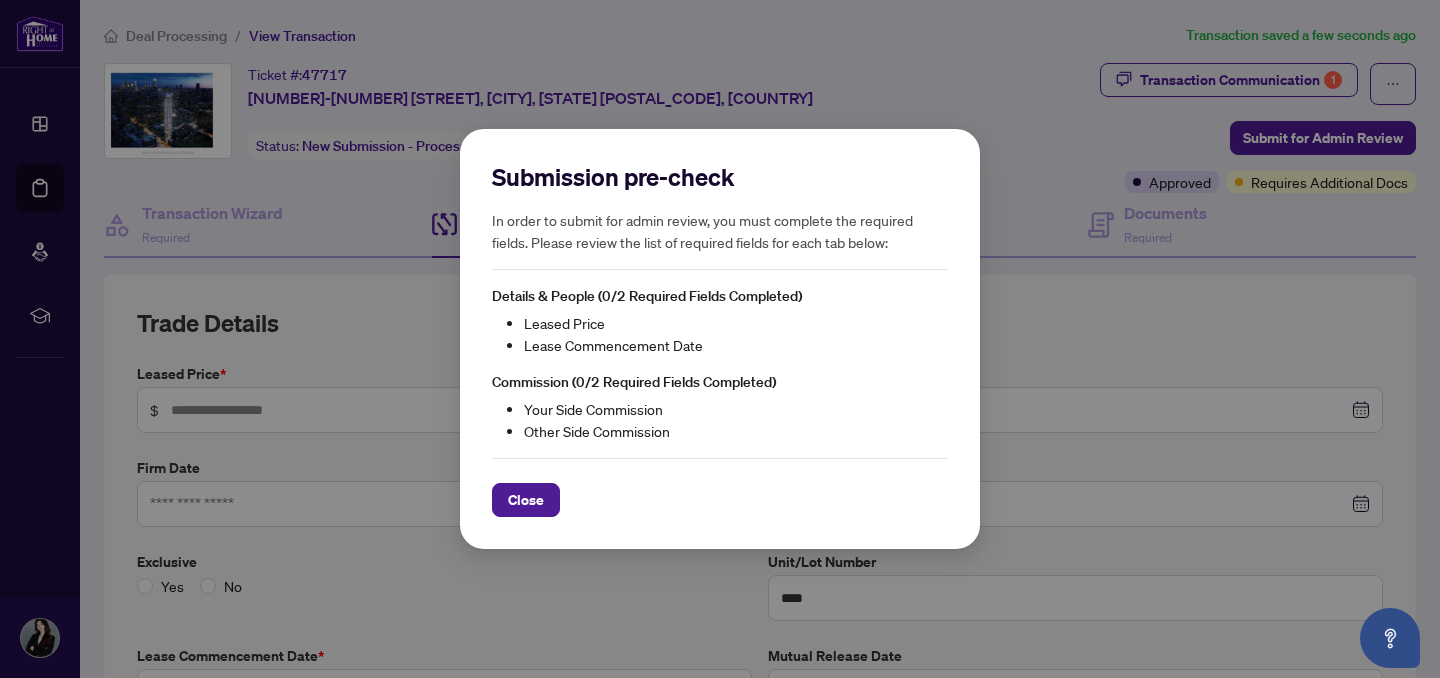 click on "Close" at bounding box center (526, 500) 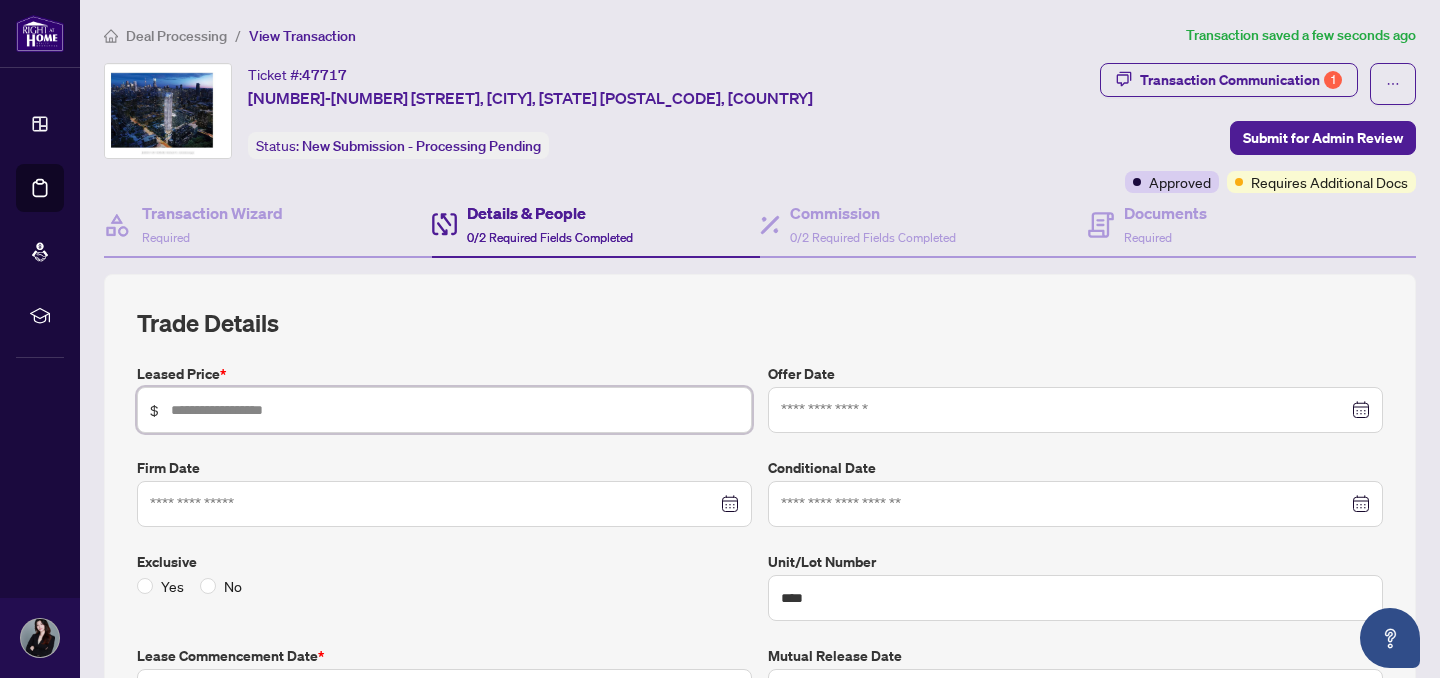 click at bounding box center (455, 410) 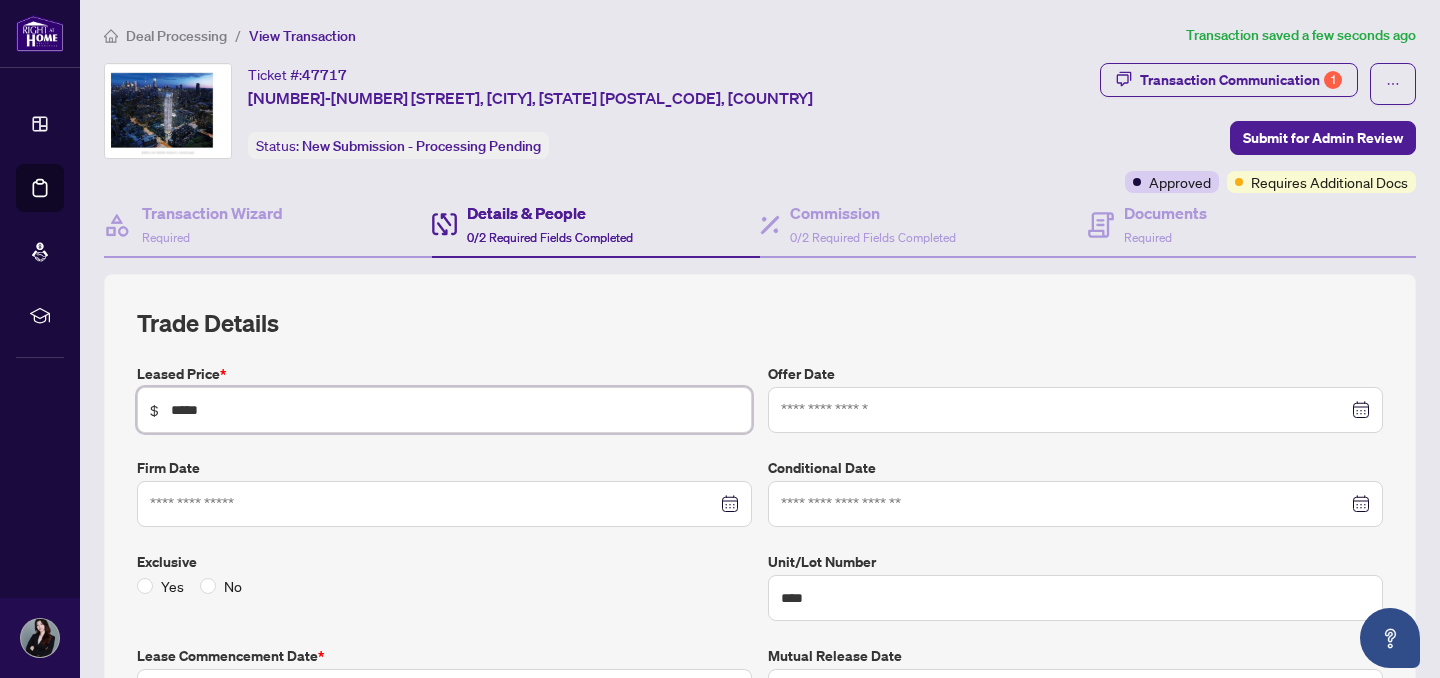 type on "*****" 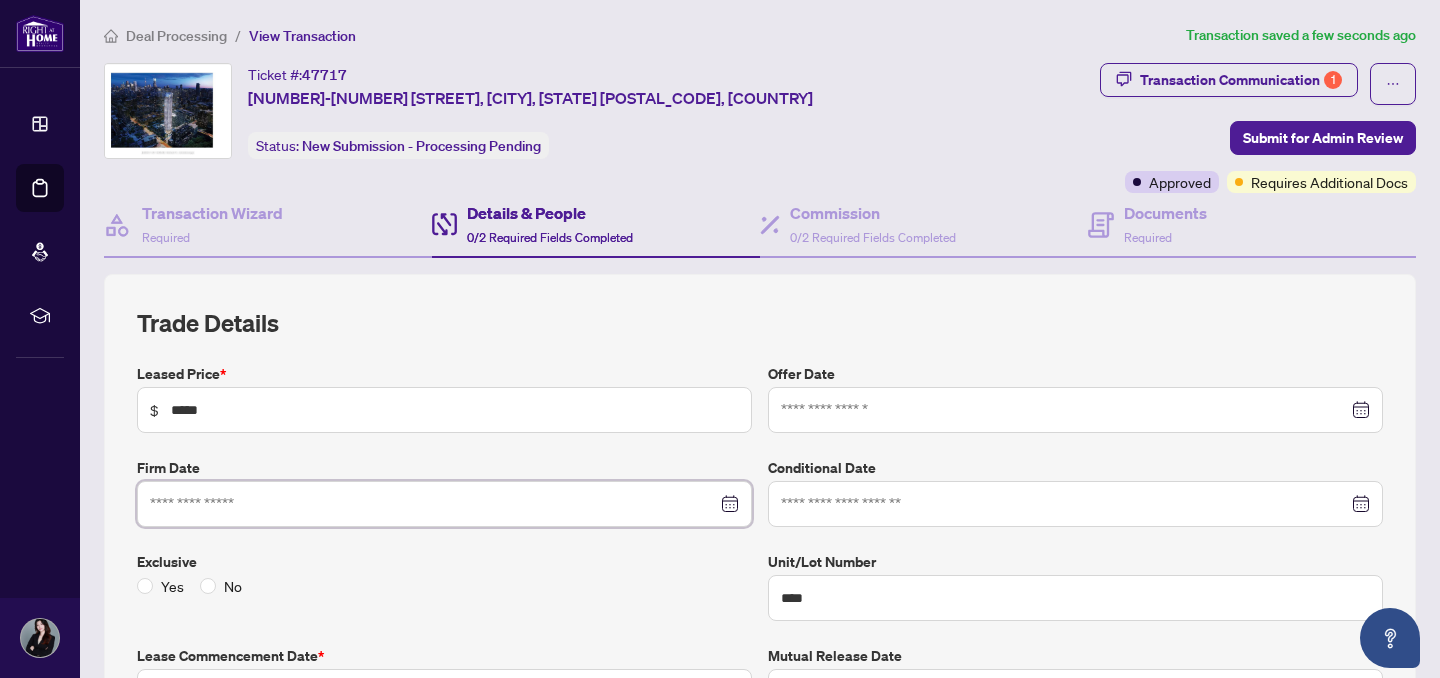 click at bounding box center [433, 504] 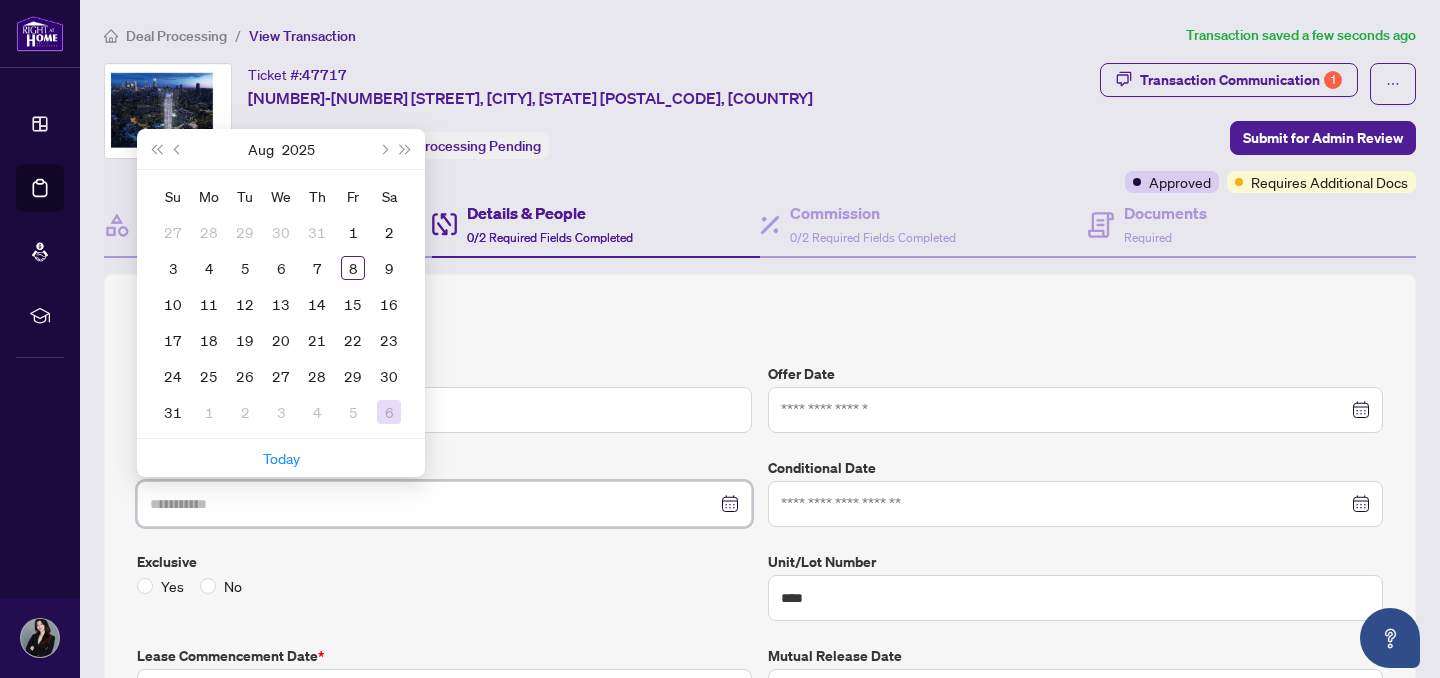 type on "**********" 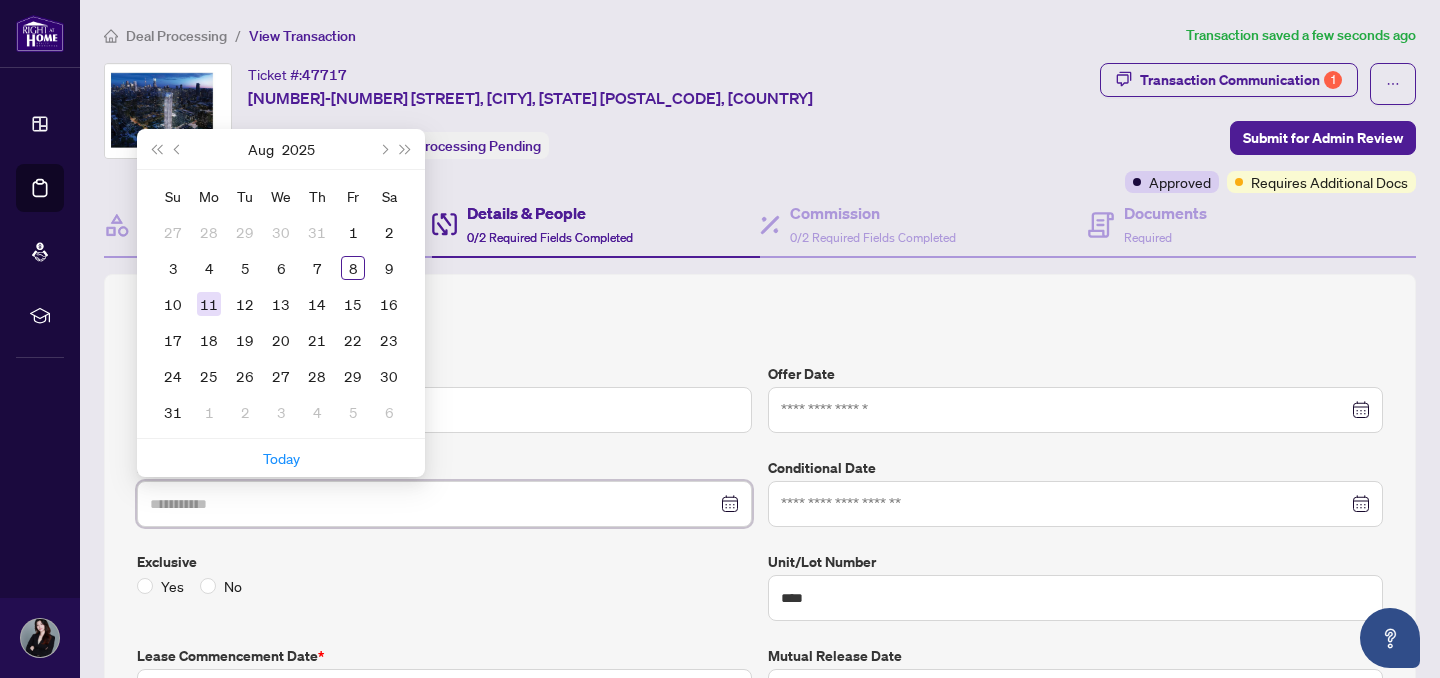 type on "**********" 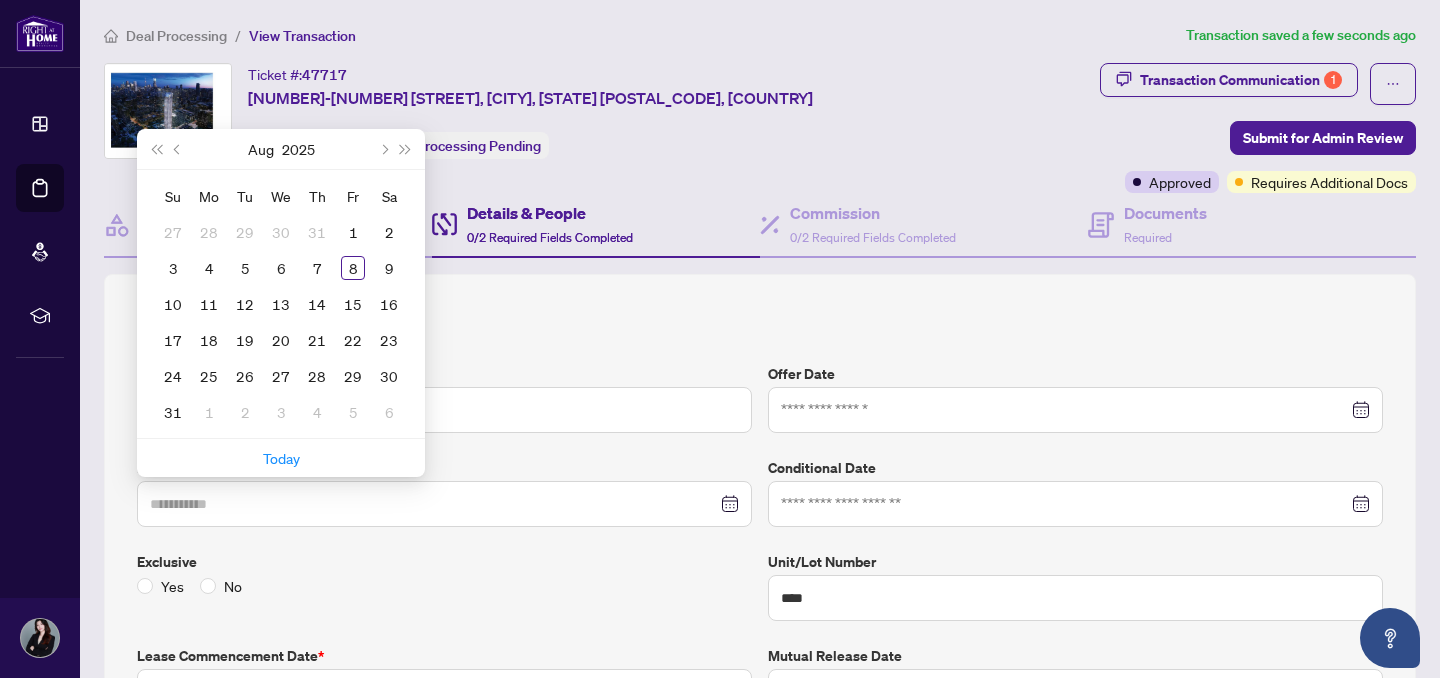 click on "11" at bounding box center [209, 304] 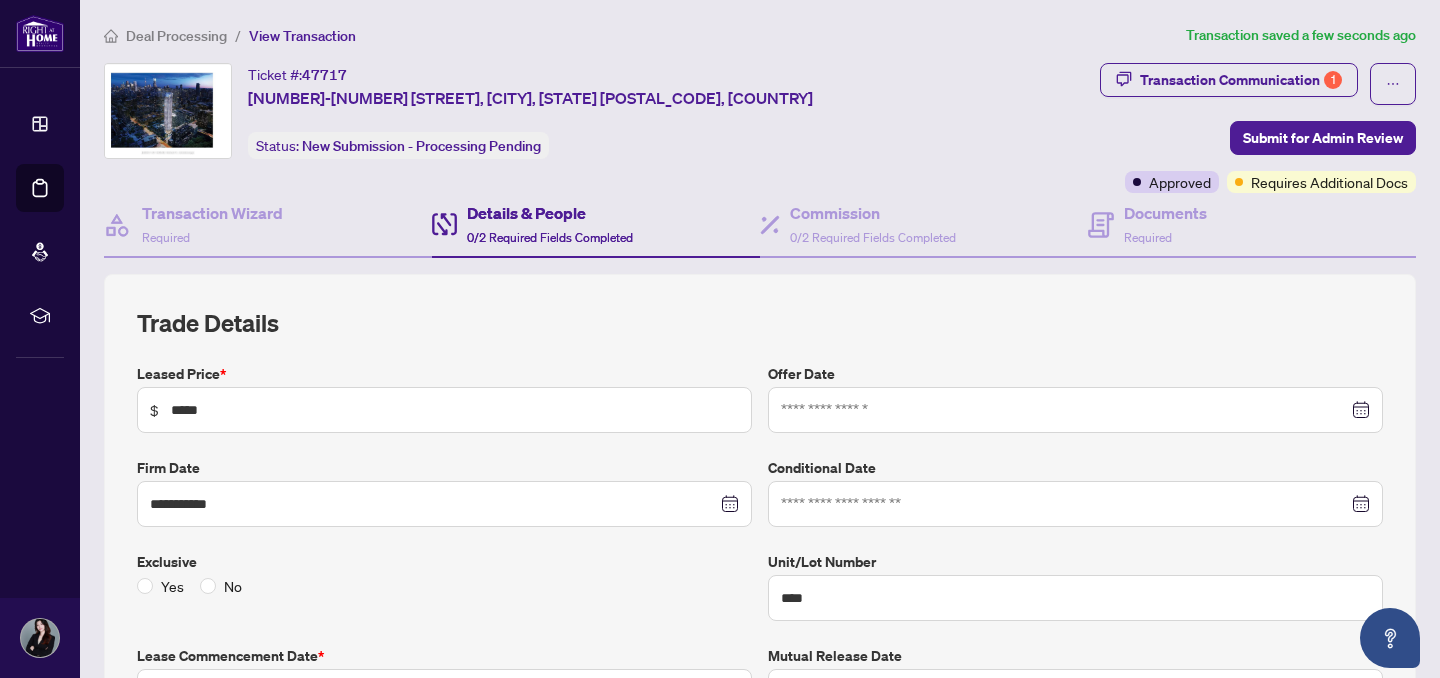 click at bounding box center (1075, 410) 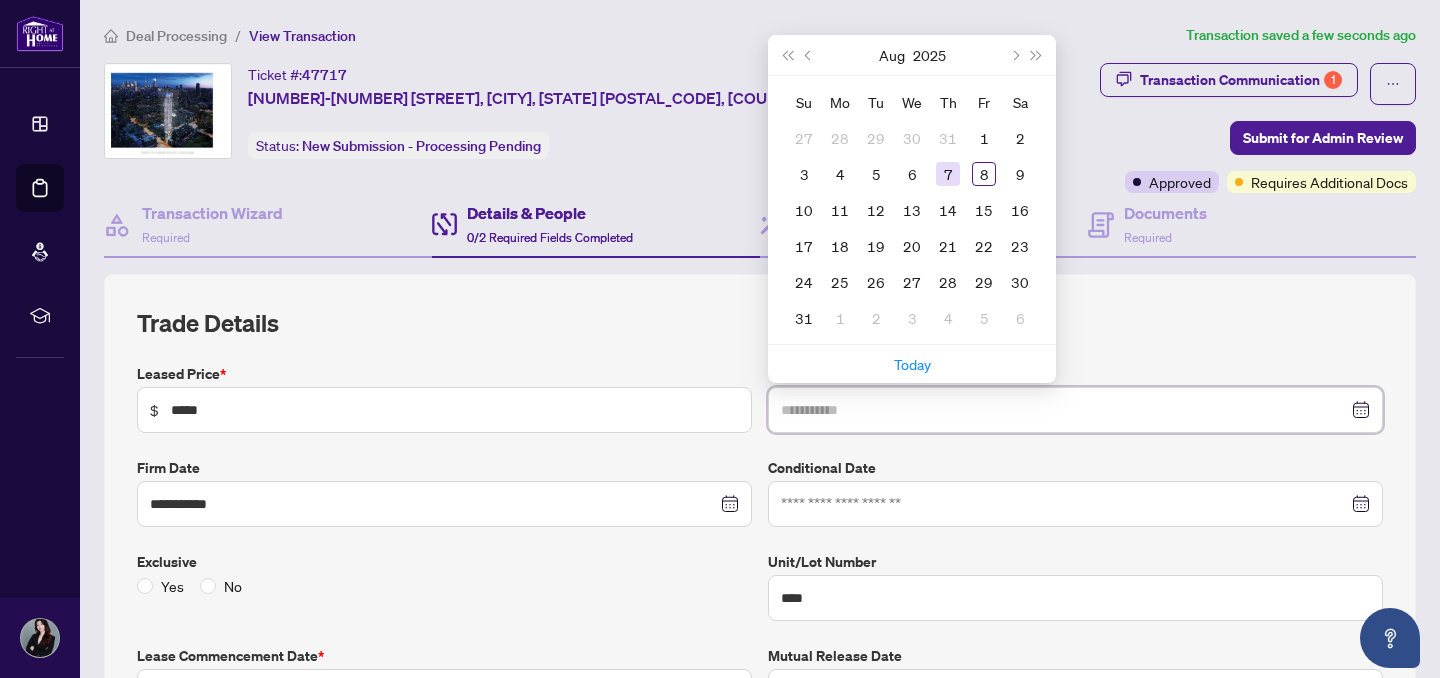 type on "**********" 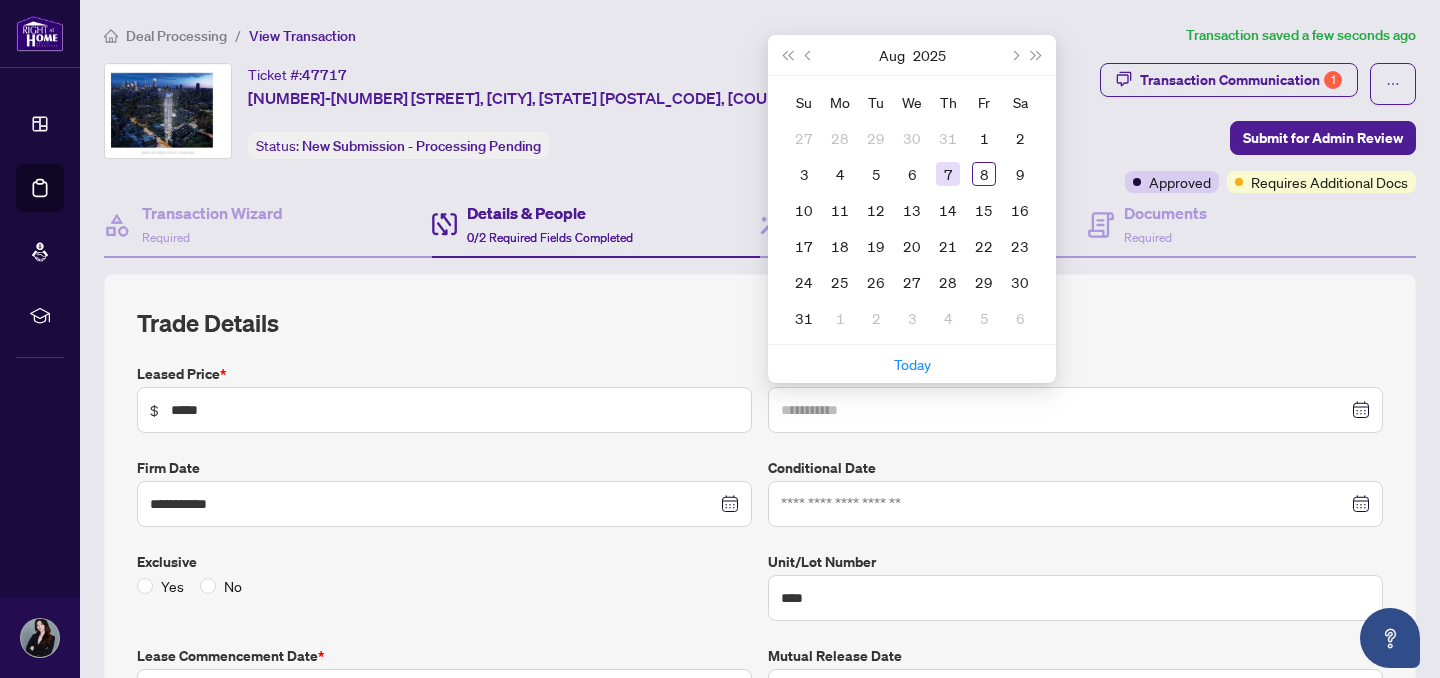 click on "7" at bounding box center [948, 174] 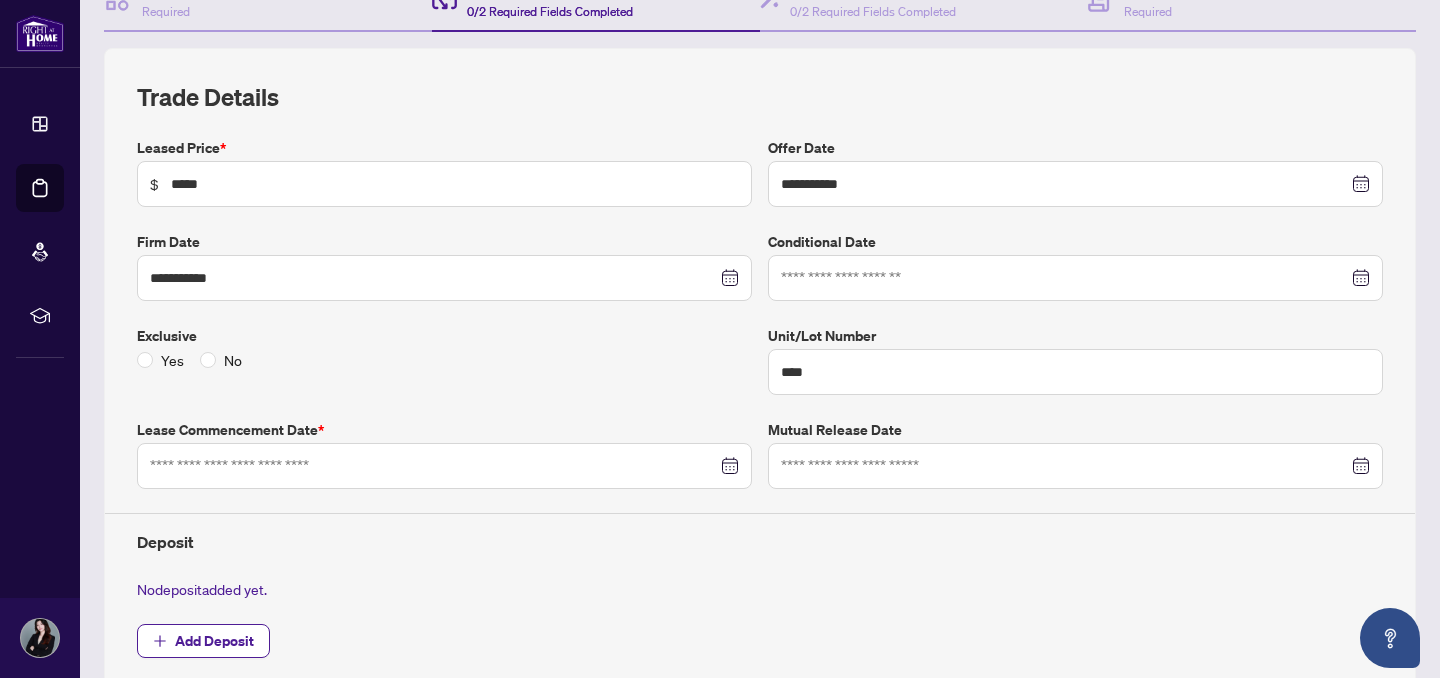 scroll, scrollTop: 229, scrollLeft: 0, axis: vertical 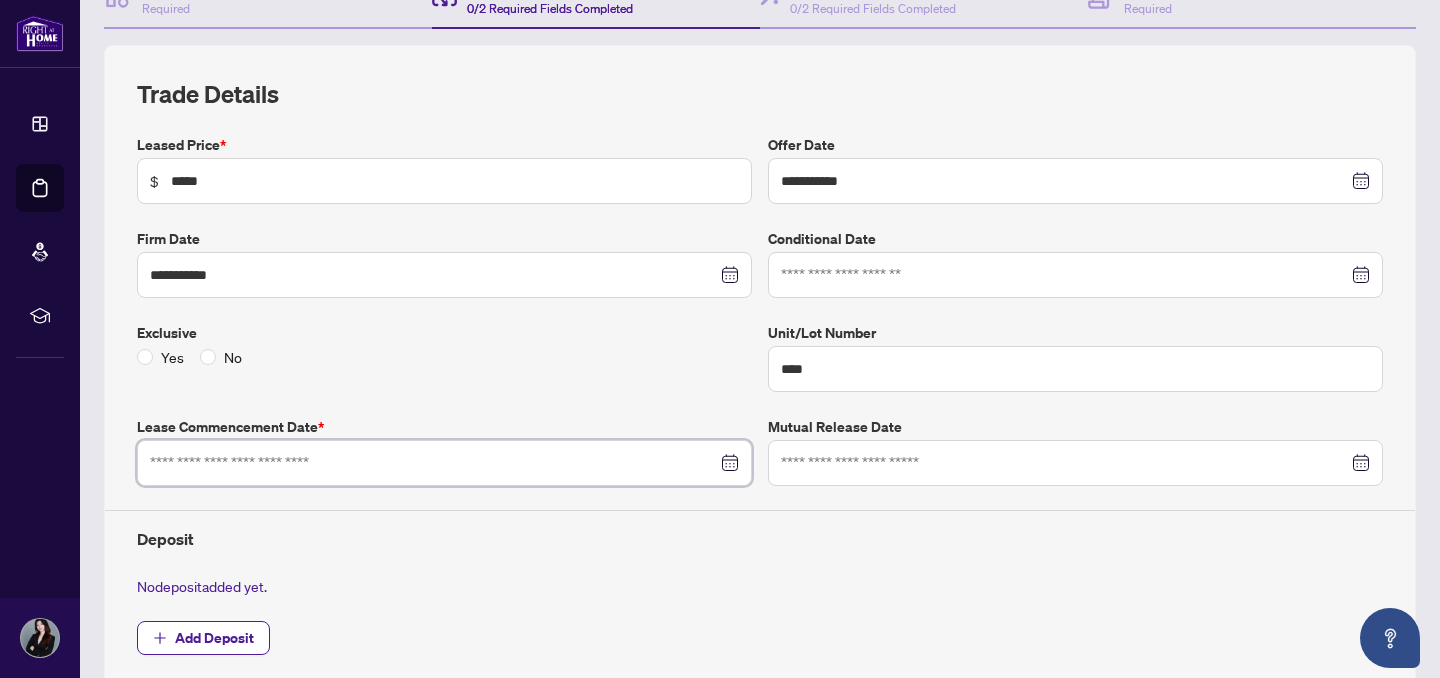 click at bounding box center [433, 463] 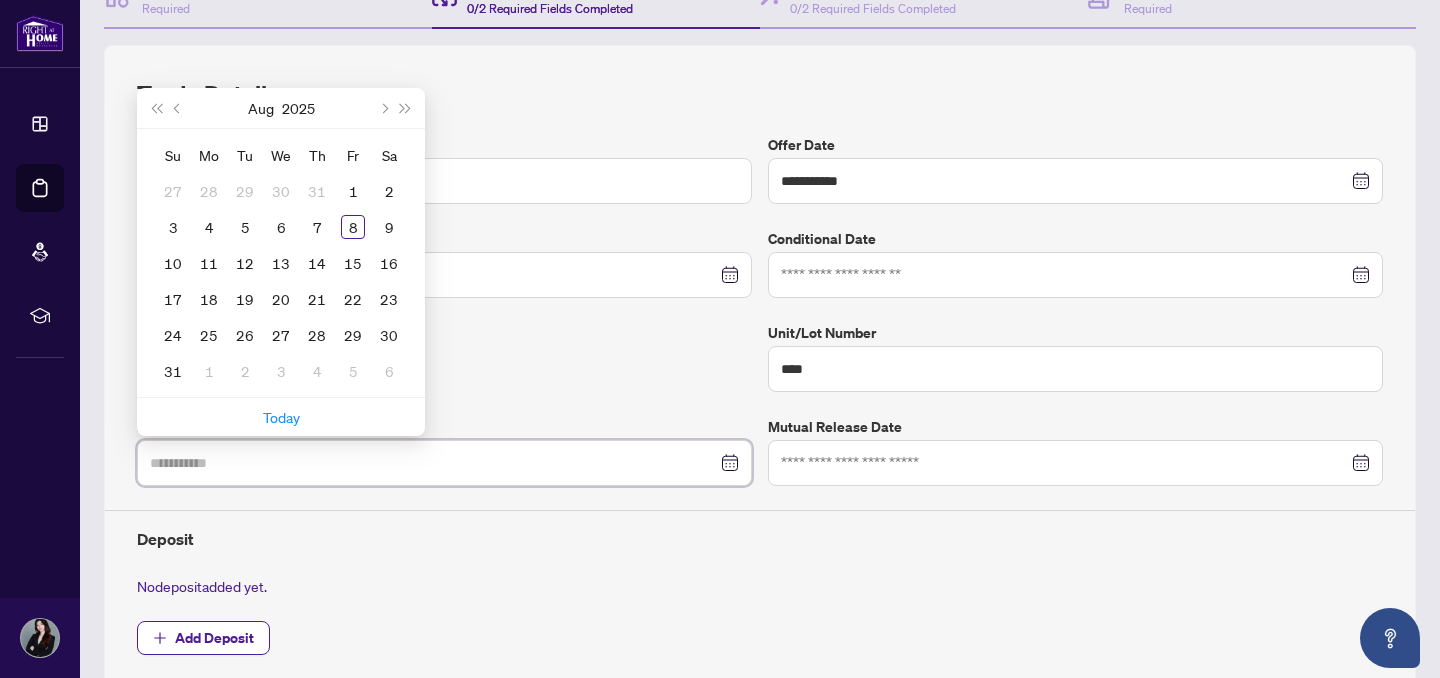 type on "**********" 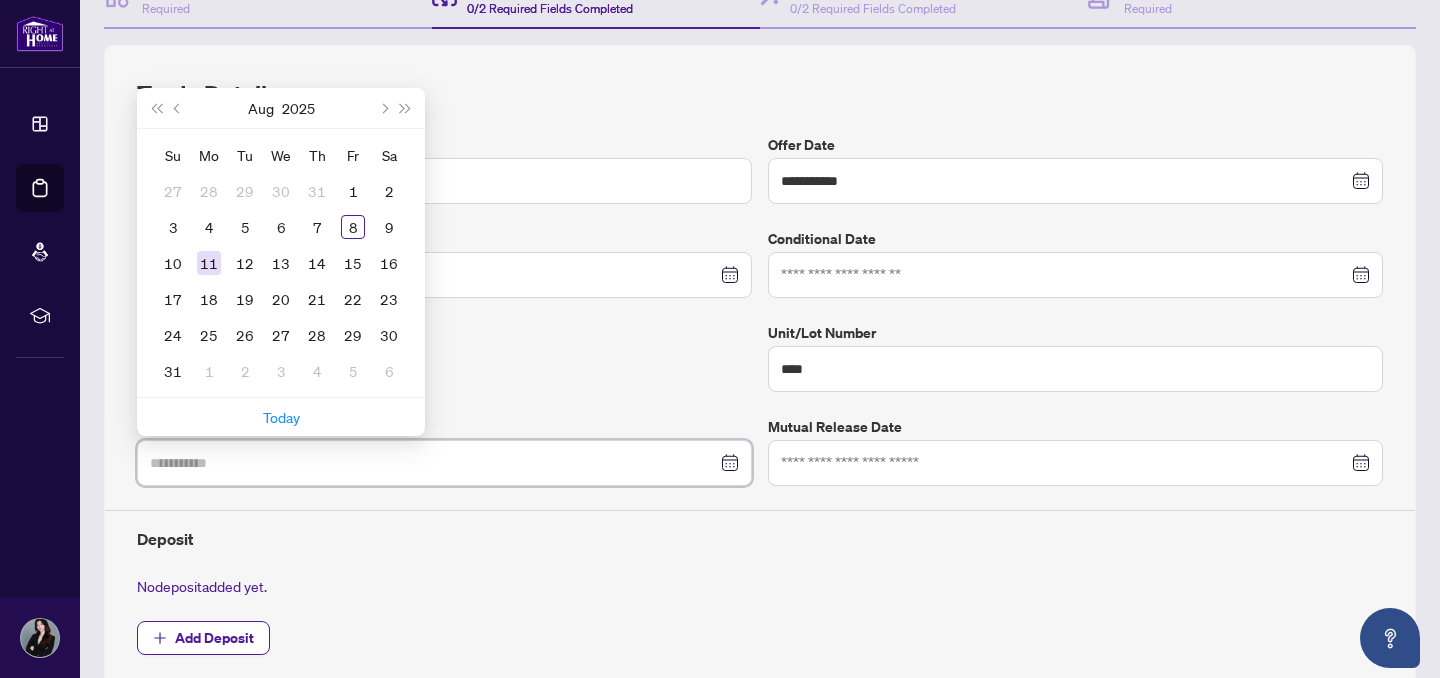 type on "**********" 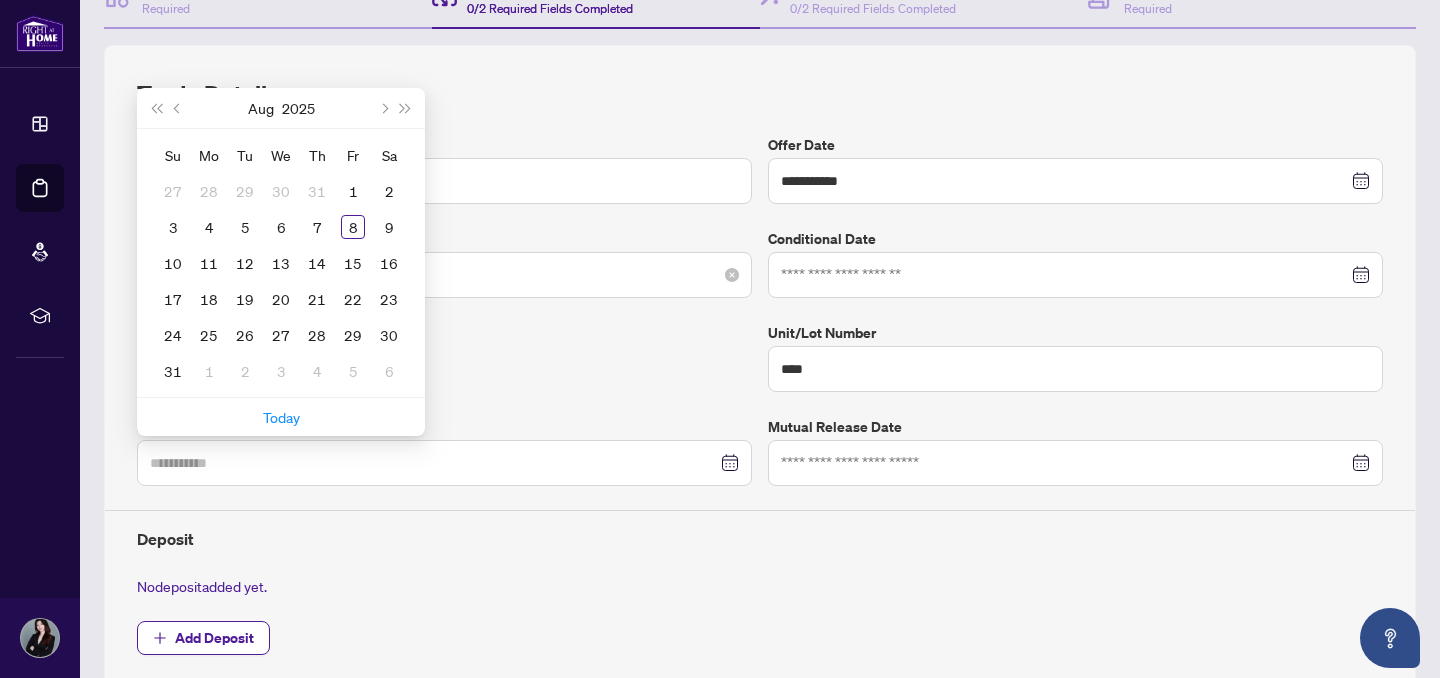 click on "11" at bounding box center (209, 263) 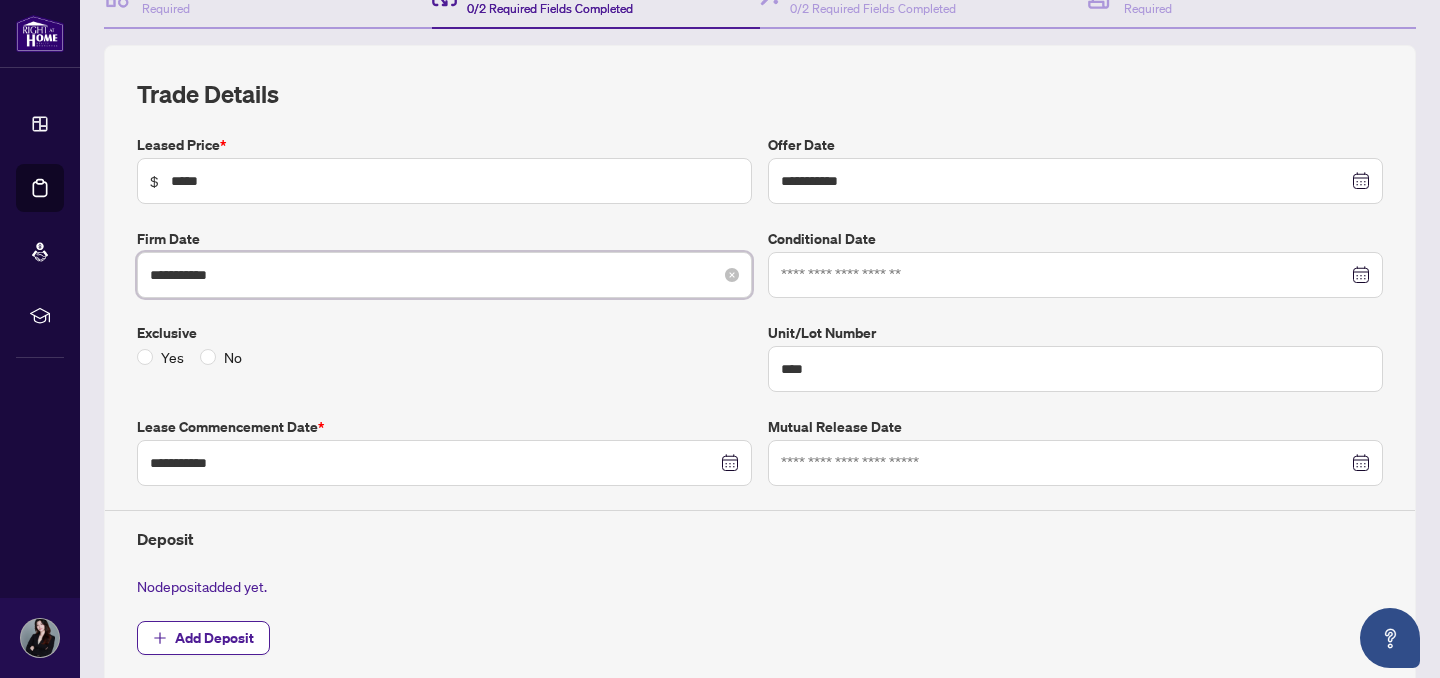 click on "**********" at bounding box center [433, 275] 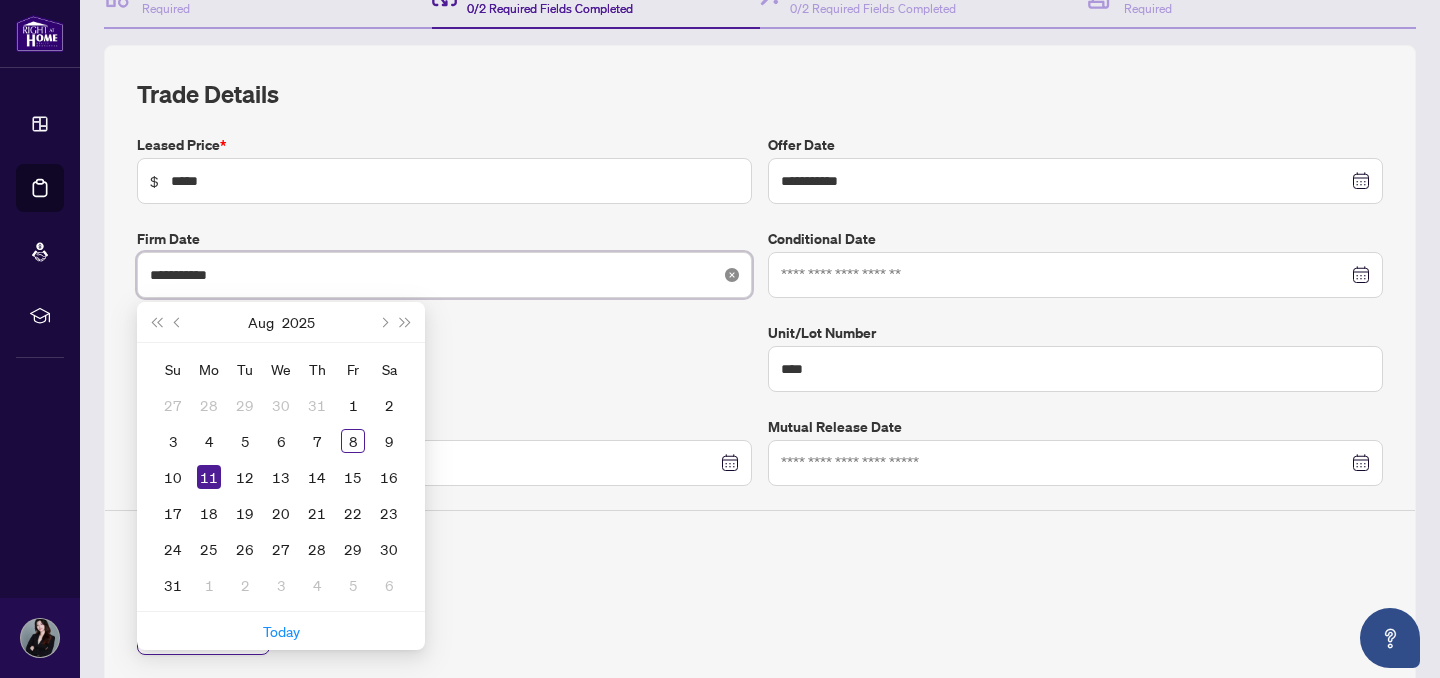 click 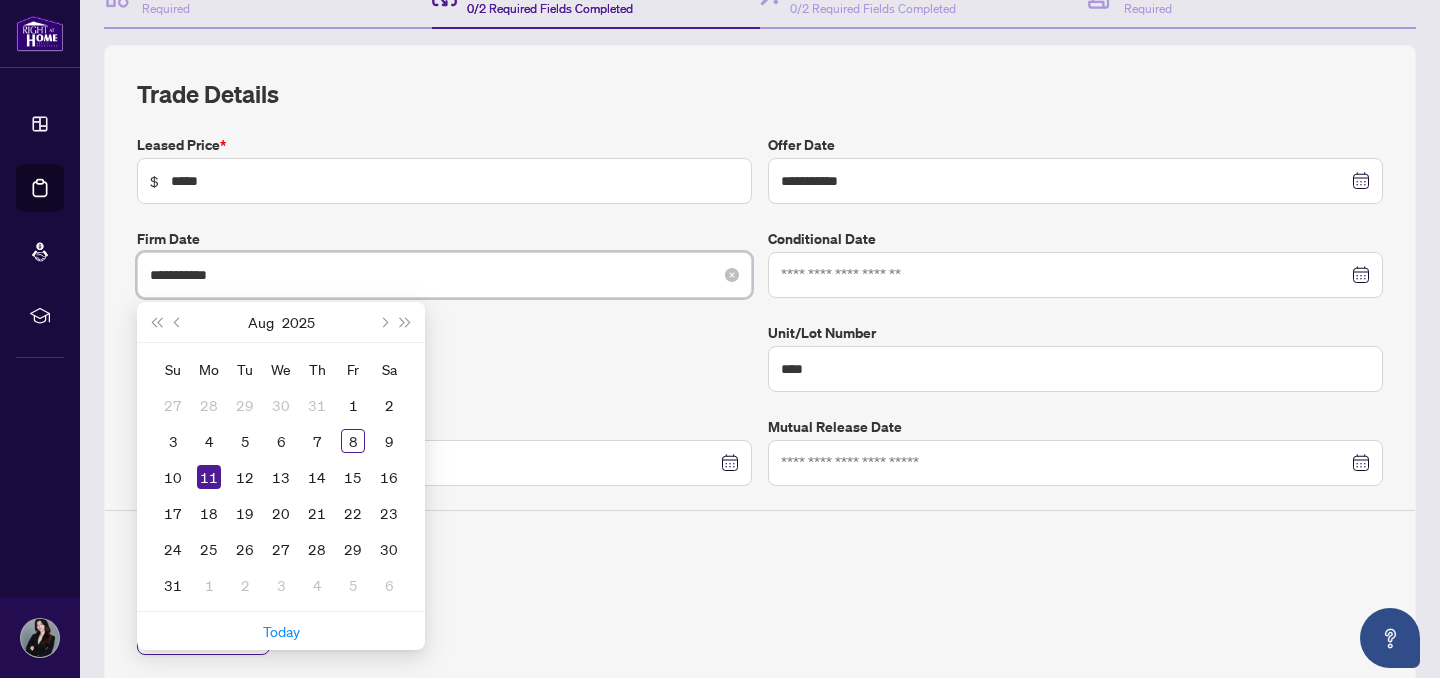 type 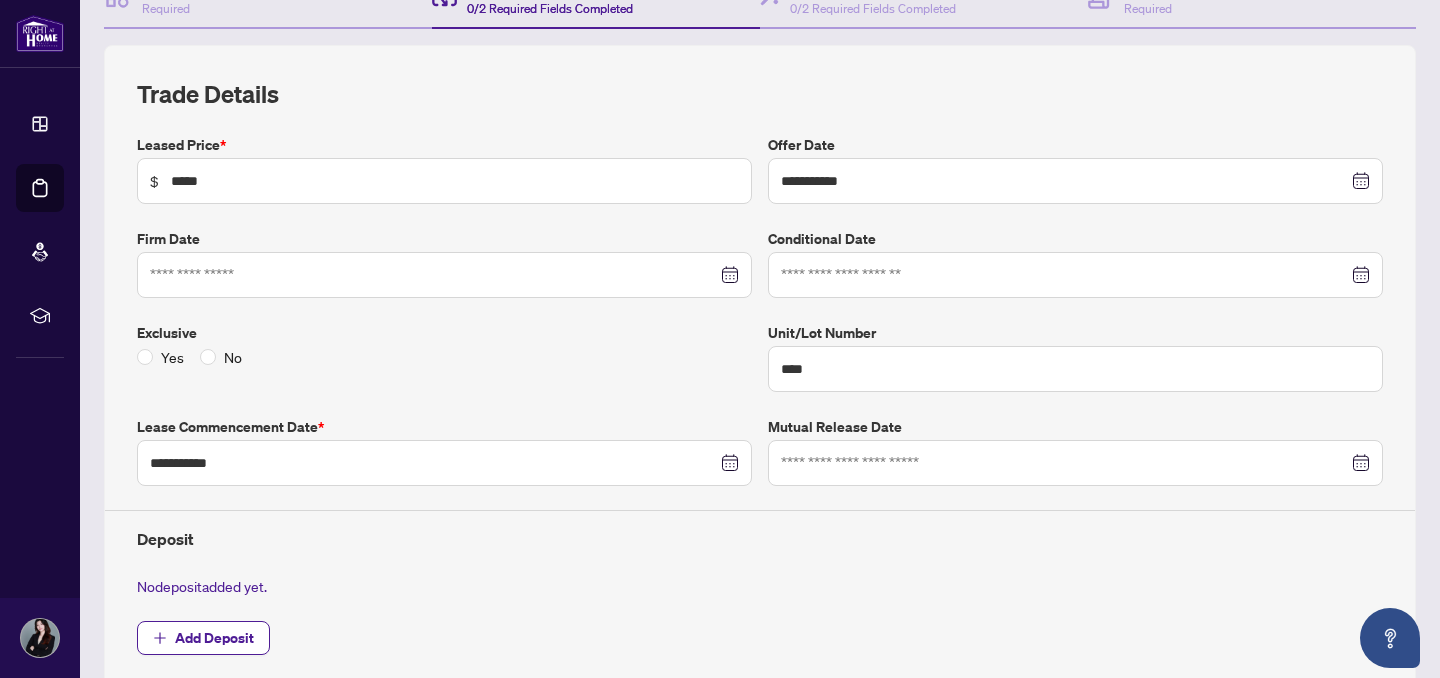 click on "Yes No" at bounding box center (444, 357) 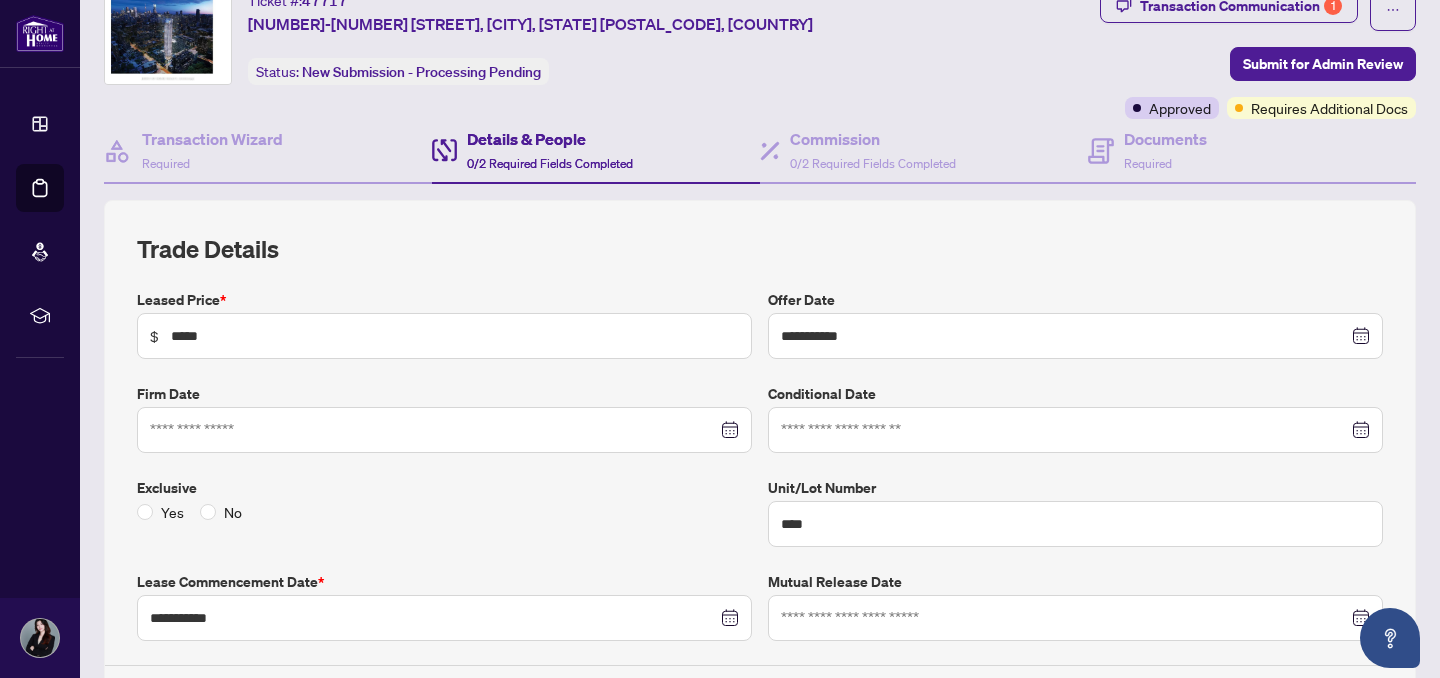 scroll, scrollTop: 0, scrollLeft: 0, axis: both 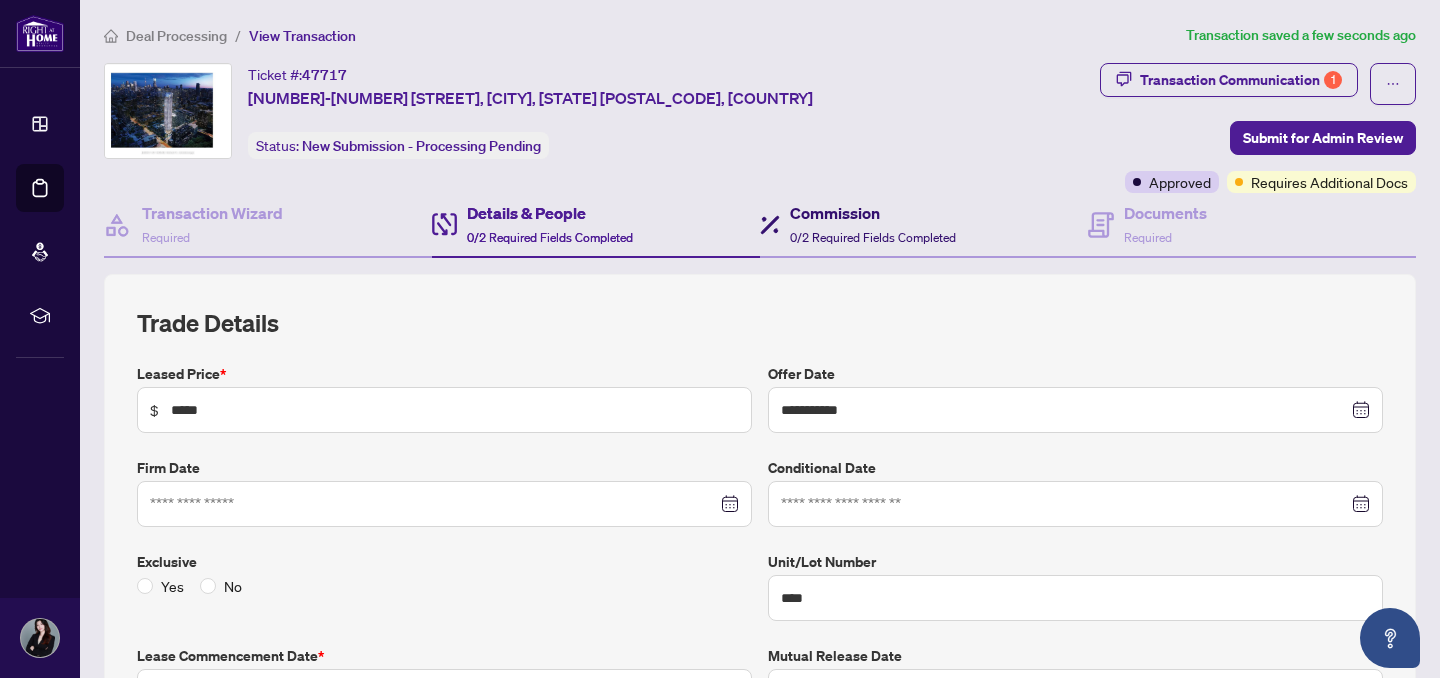 click on "Commission" at bounding box center (873, 213) 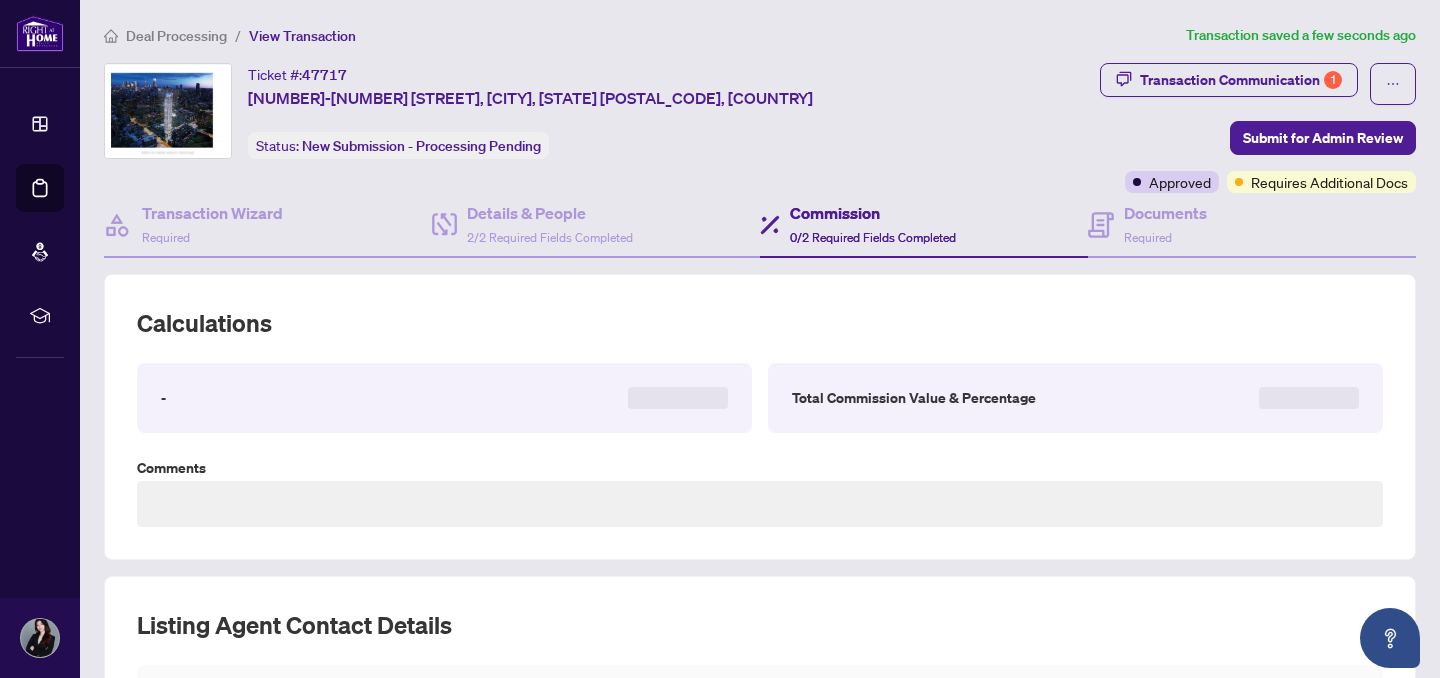 type on "**********" 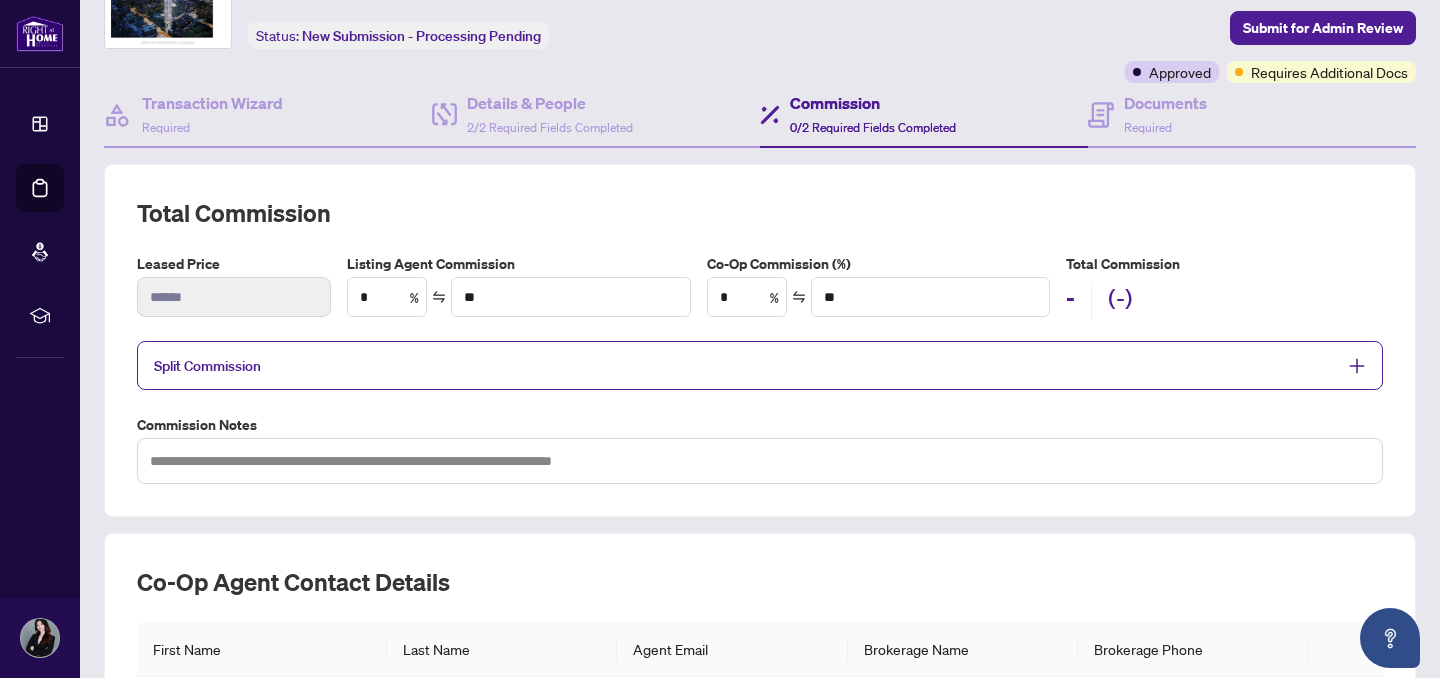 scroll, scrollTop: 140, scrollLeft: 0, axis: vertical 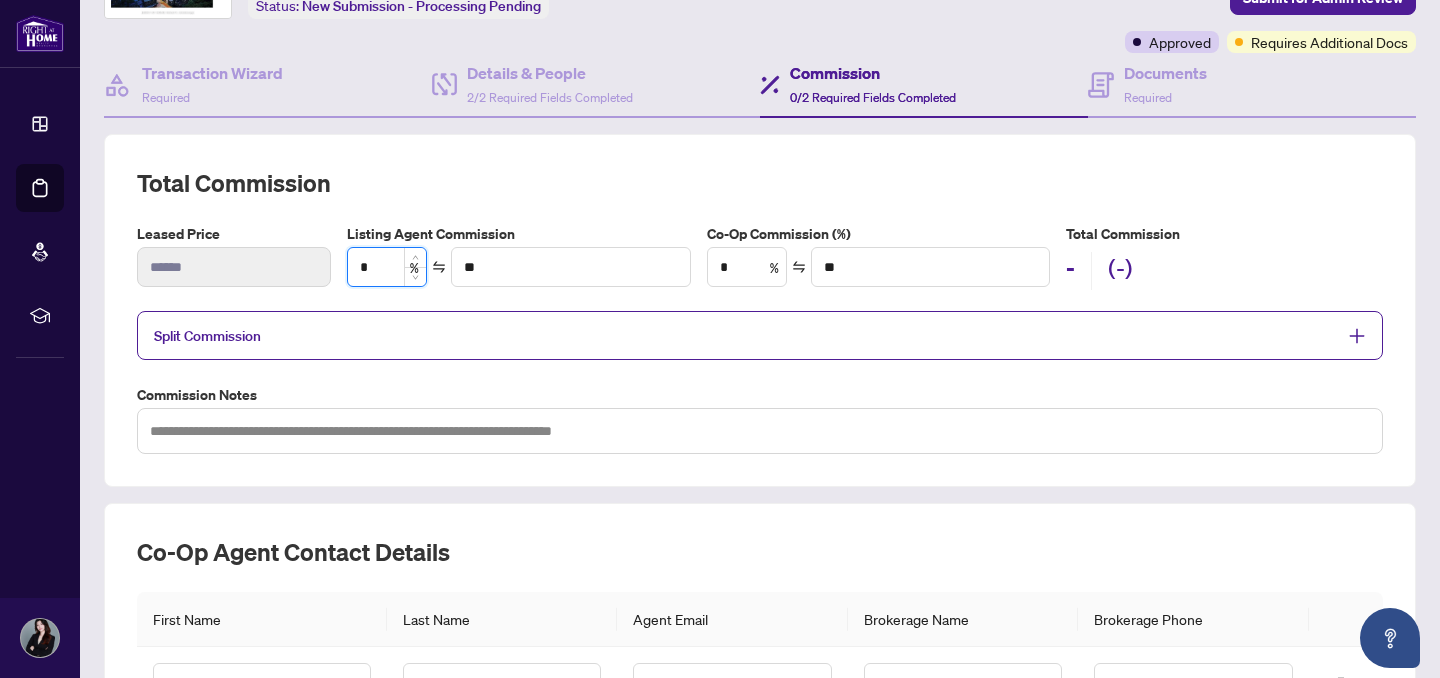 click on "*" at bounding box center [387, 267] 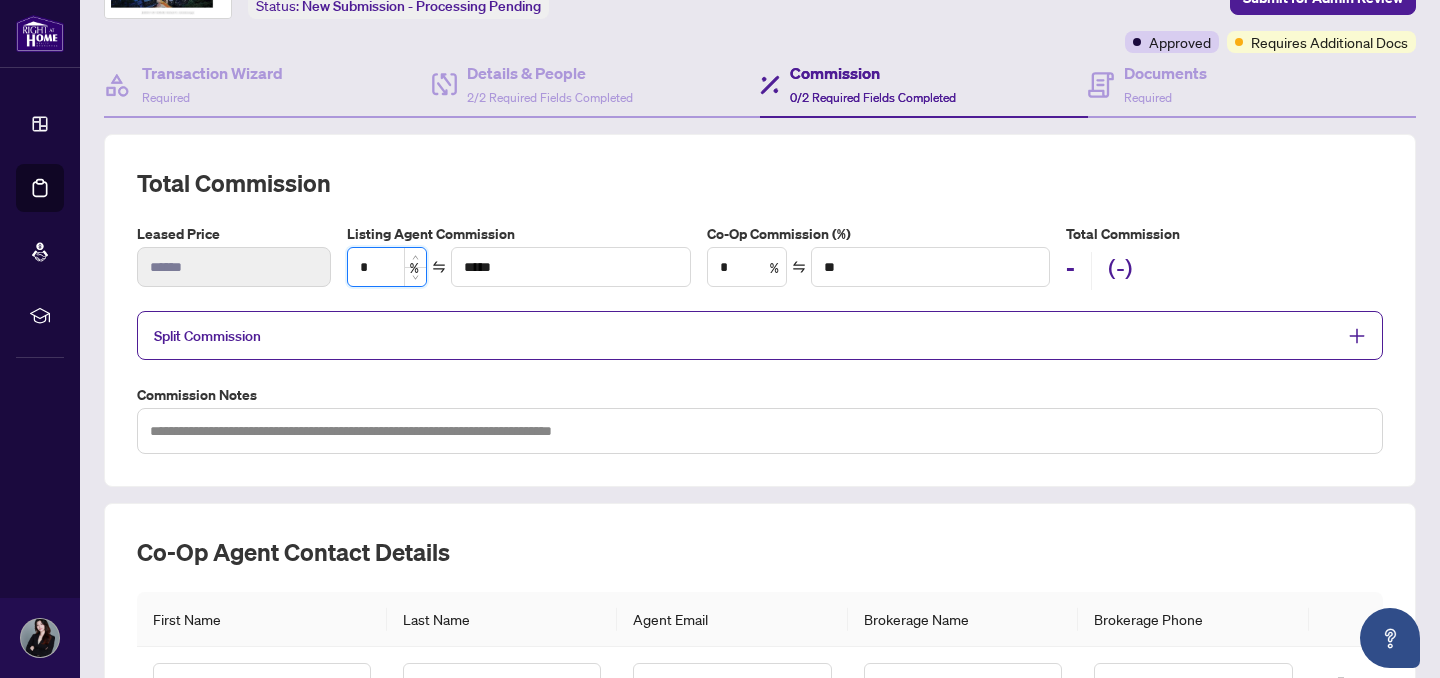 type on "**" 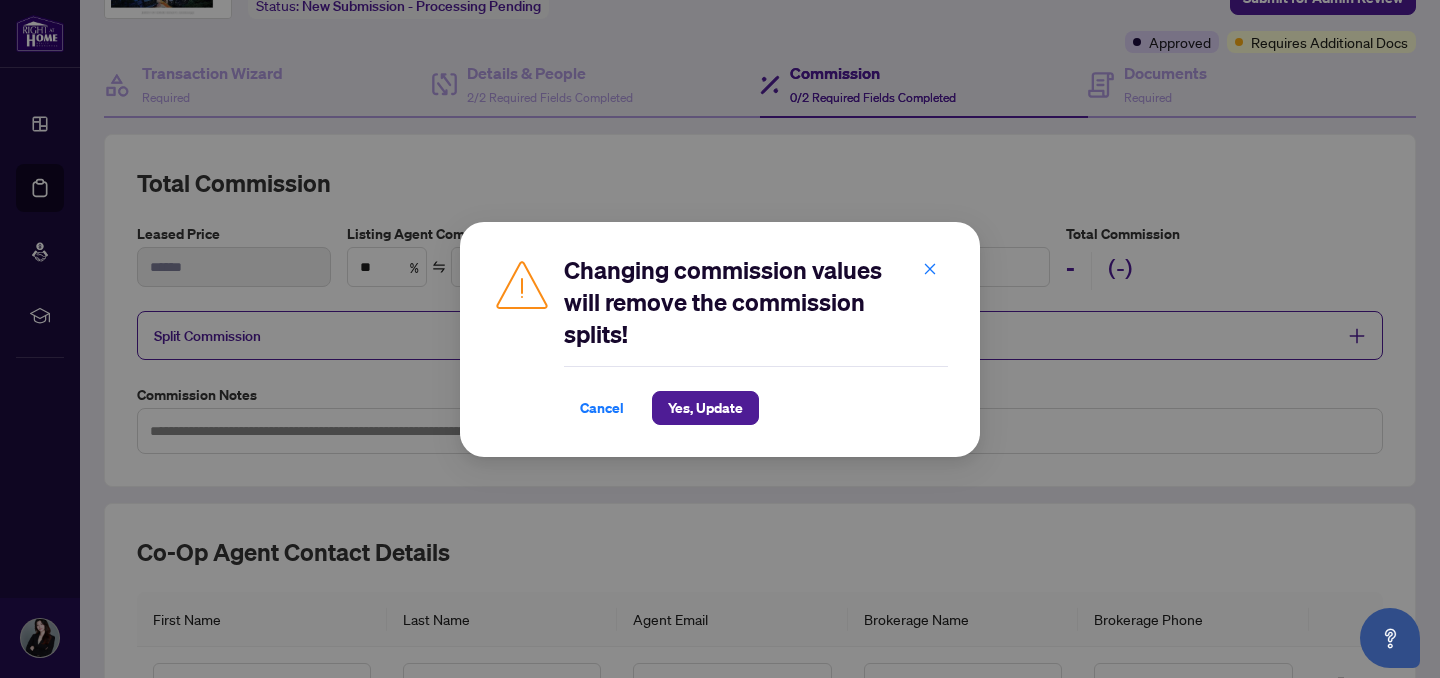 click on "Changing commission values will remove the commission splits! Cancel Yes, Update Cancel OK" at bounding box center [720, 339] 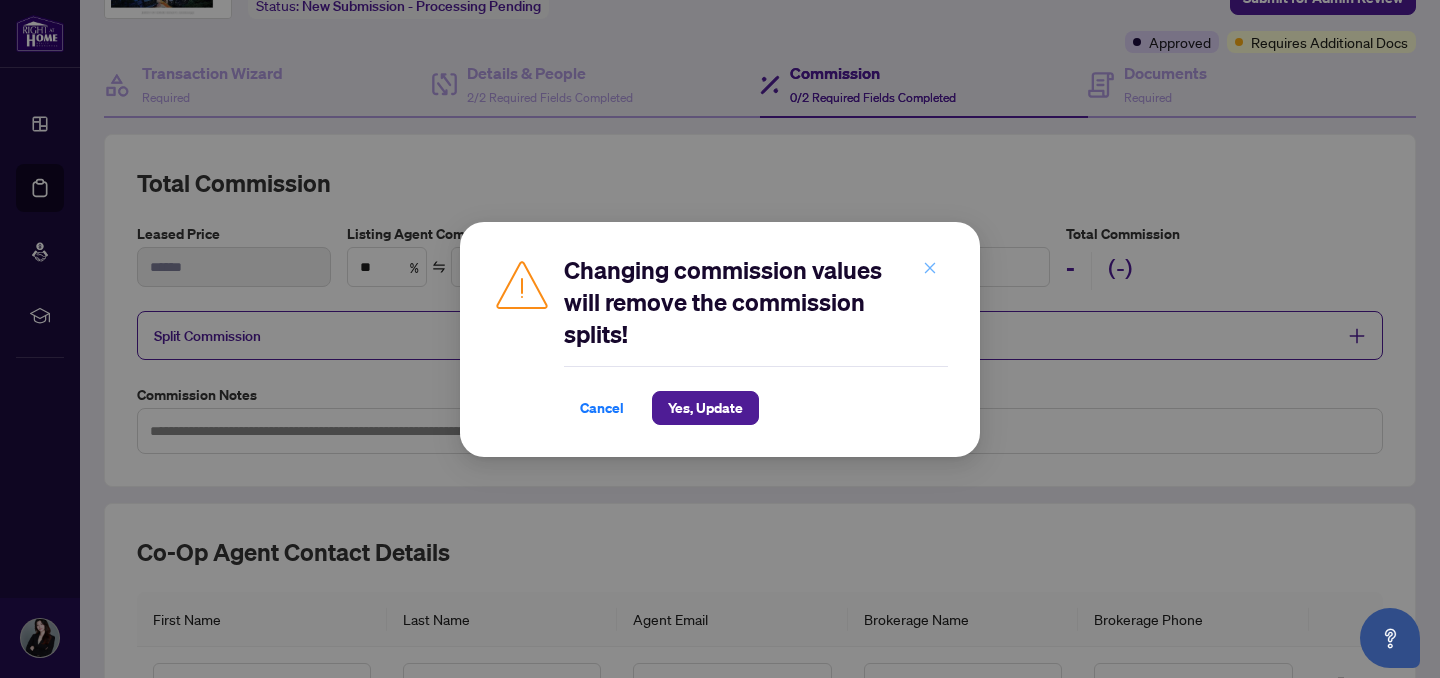 click at bounding box center [930, 269] 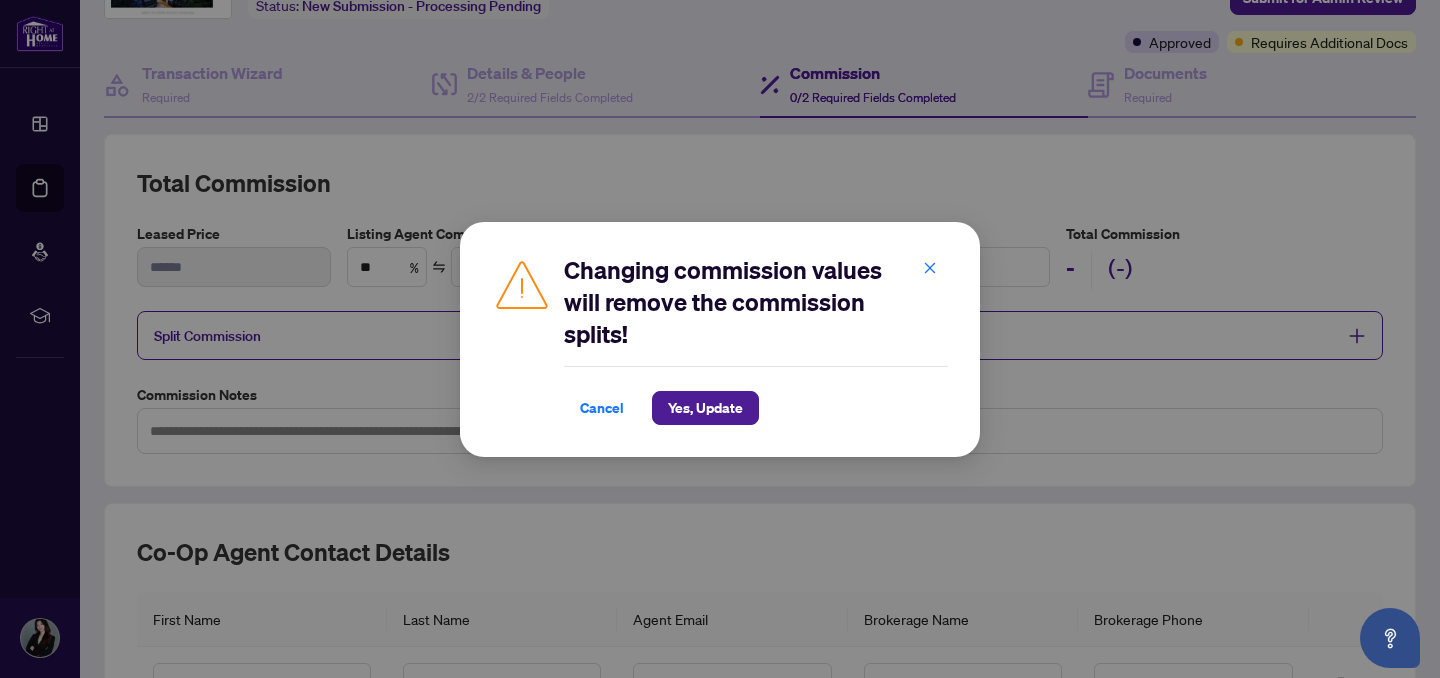 type on "*" 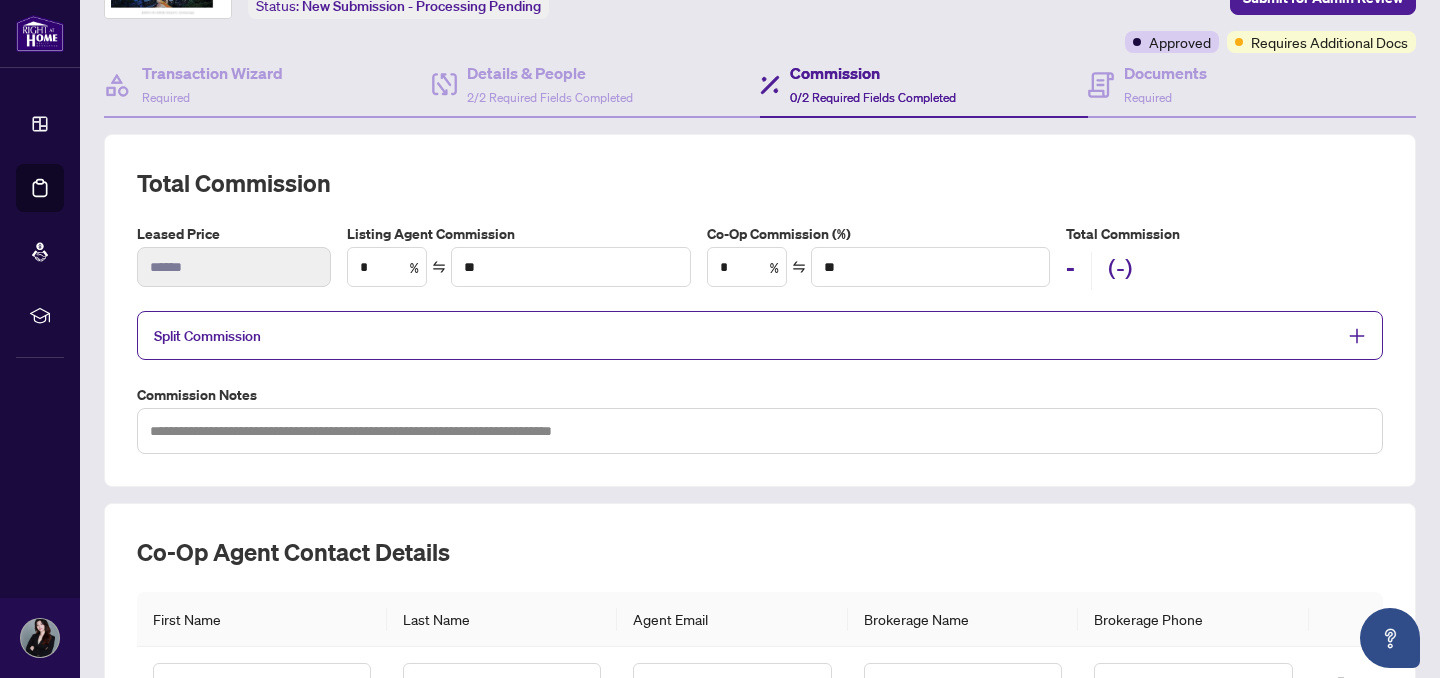 click on "Total Commission Leased Price ****** Listing Agent Commission * % ** Co-Op Commission (%) * % ** Total Commission   - (-) Split Commission   Commission Notes" at bounding box center [760, 310] 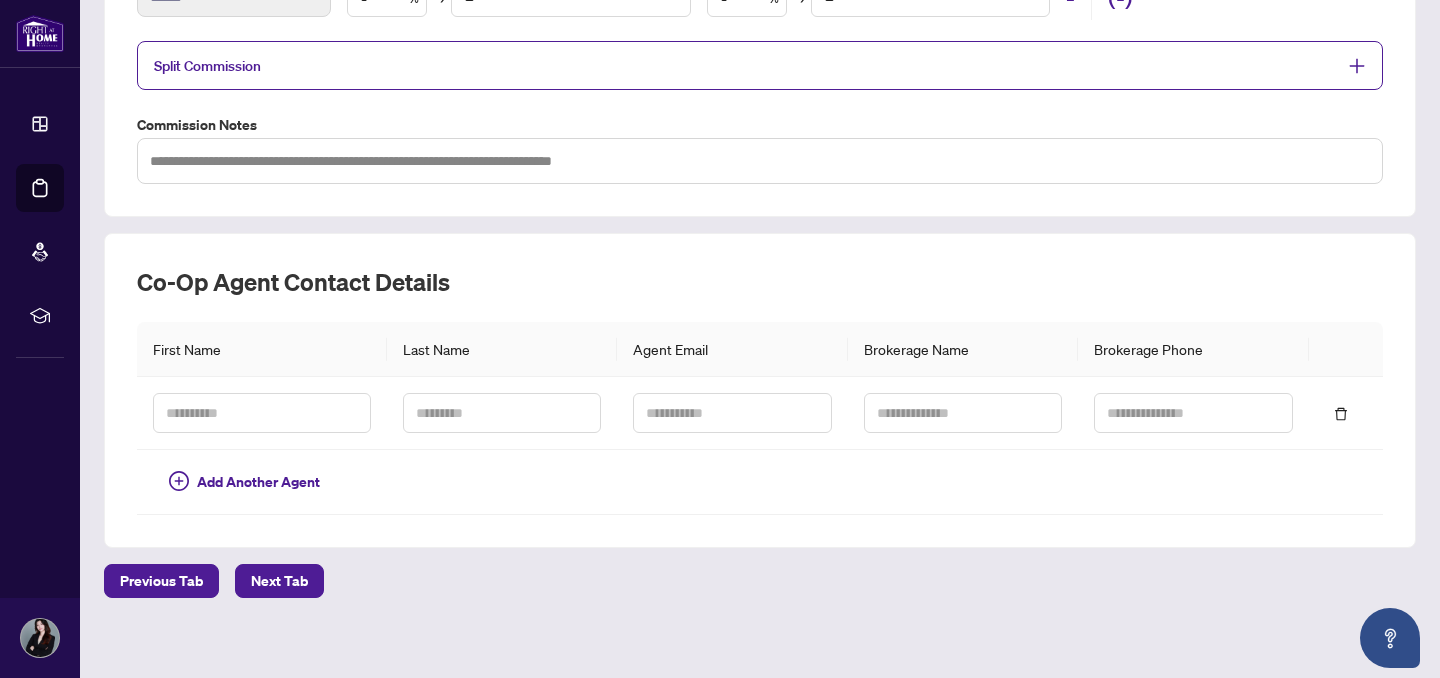scroll, scrollTop: 421, scrollLeft: 0, axis: vertical 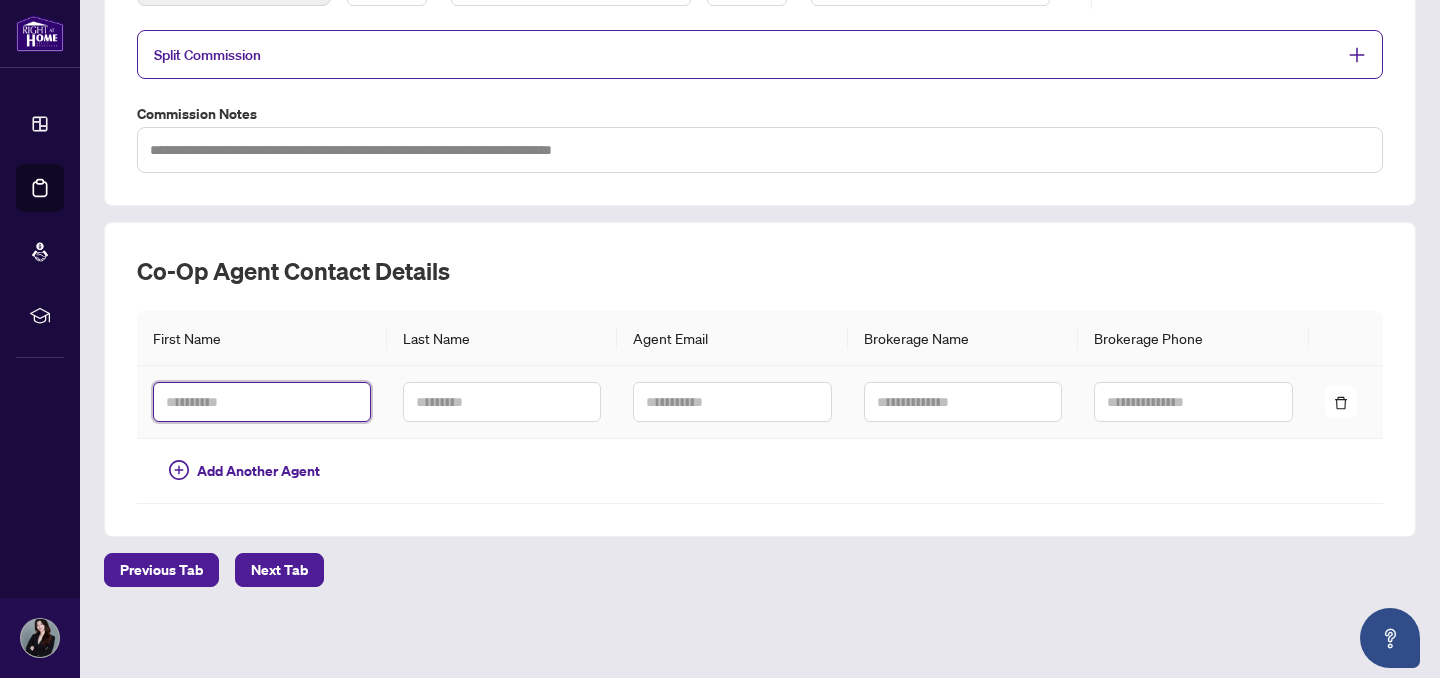 click at bounding box center (262, 402) 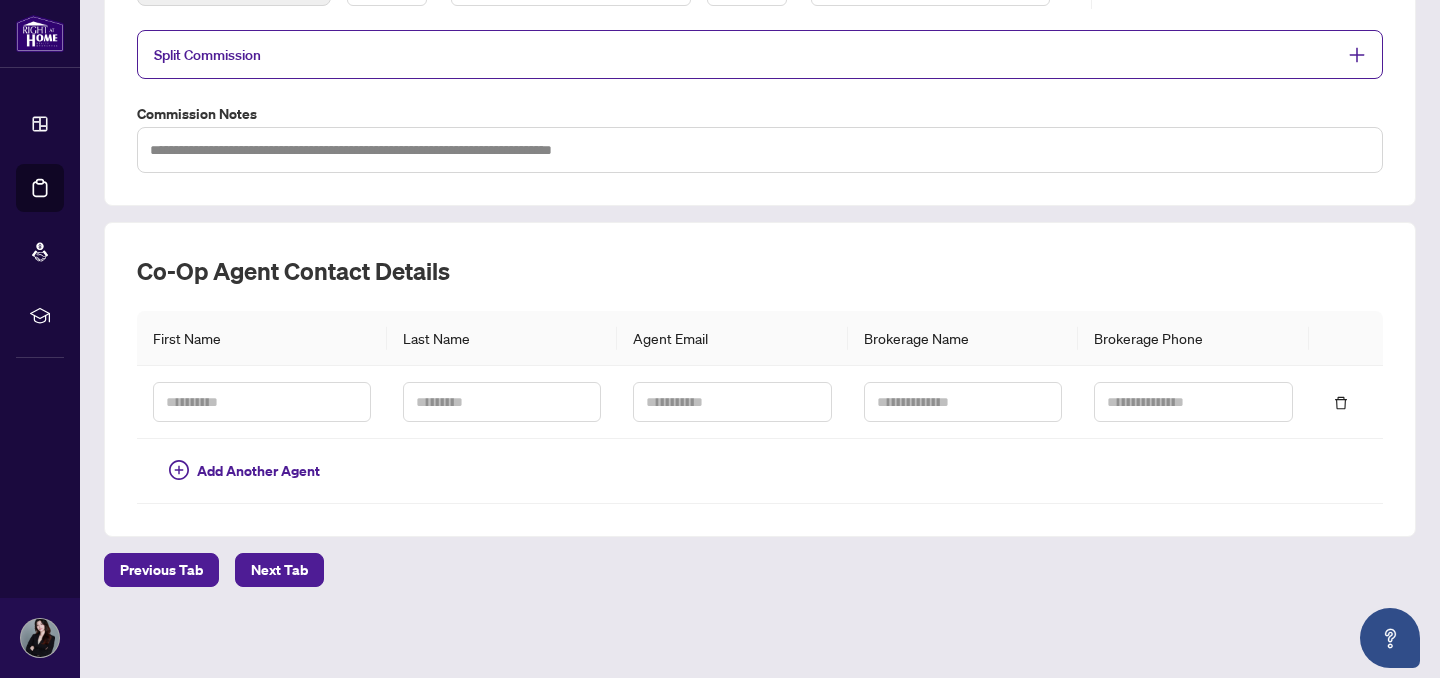 click on "Co-op Agent Contact Details" at bounding box center [760, 271] 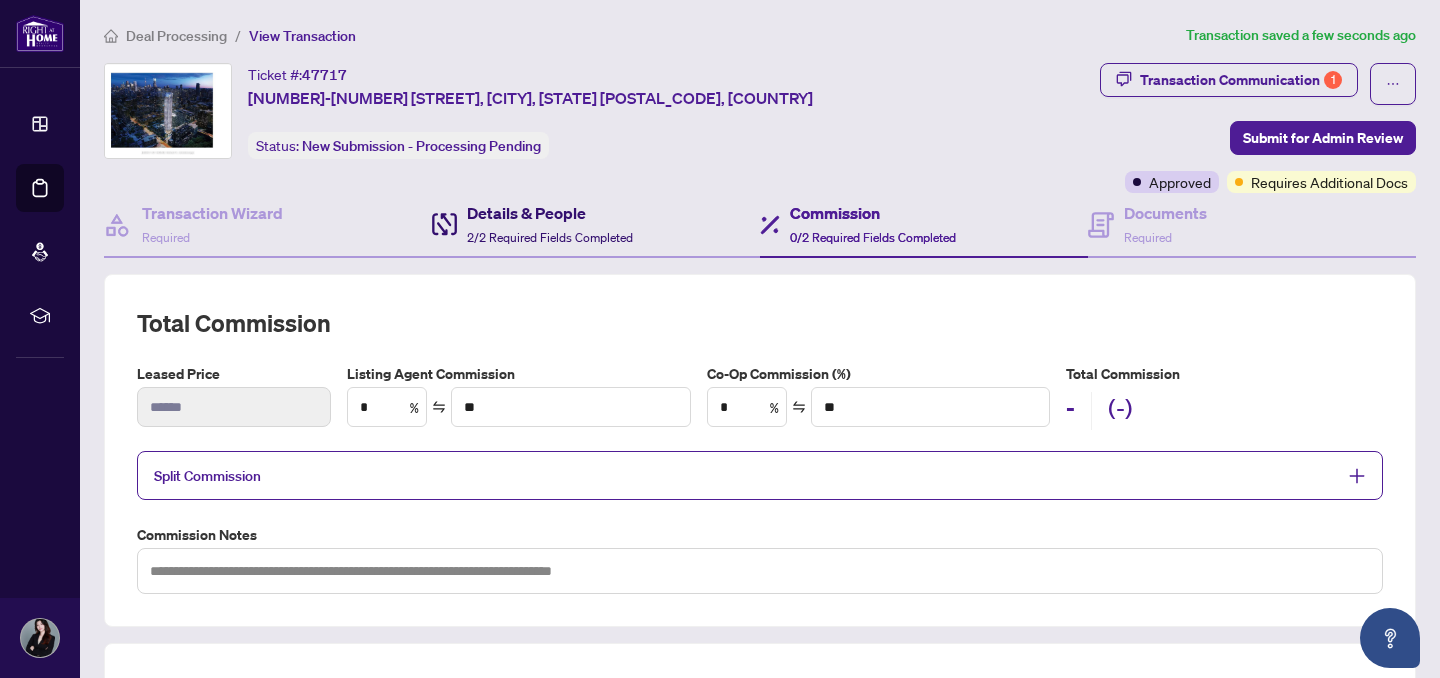 click on "2/2 Required Fields Completed" at bounding box center (550, 237) 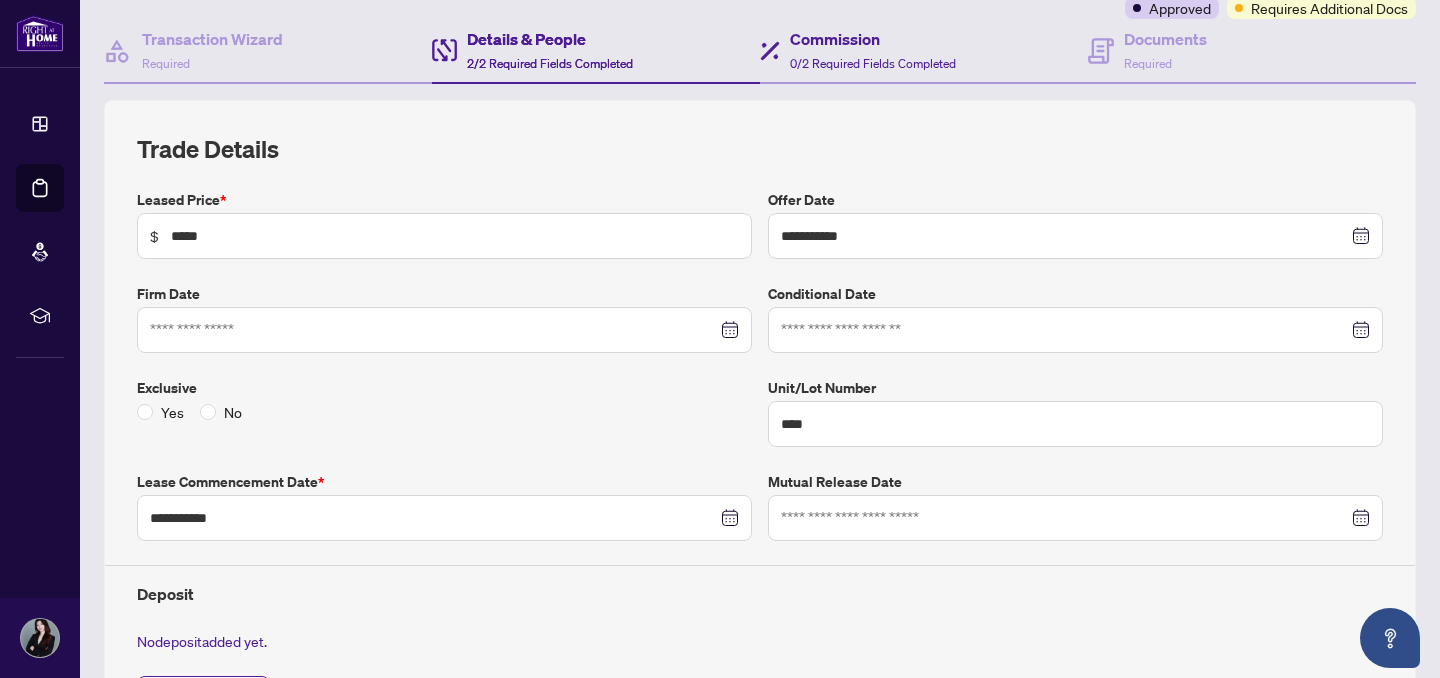scroll, scrollTop: 0, scrollLeft: 0, axis: both 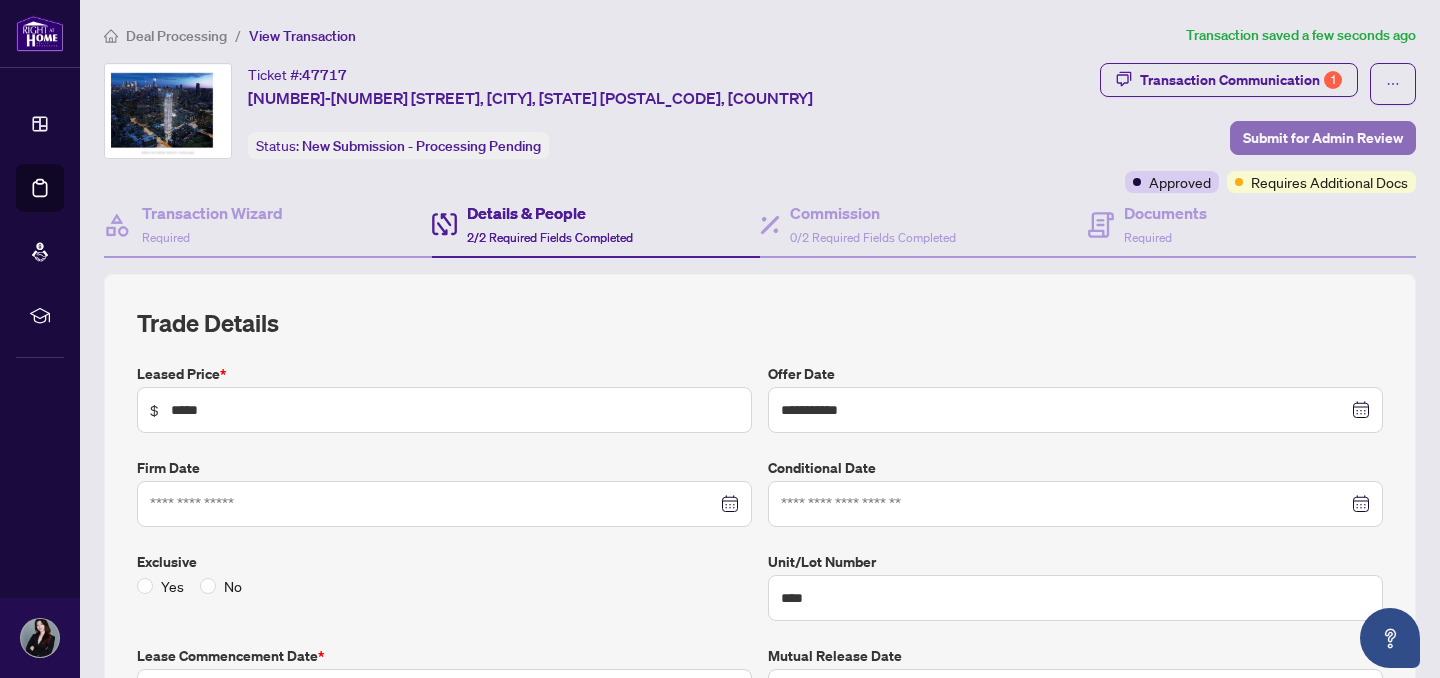 click on "Submit for Admin Review" at bounding box center (1323, 138) 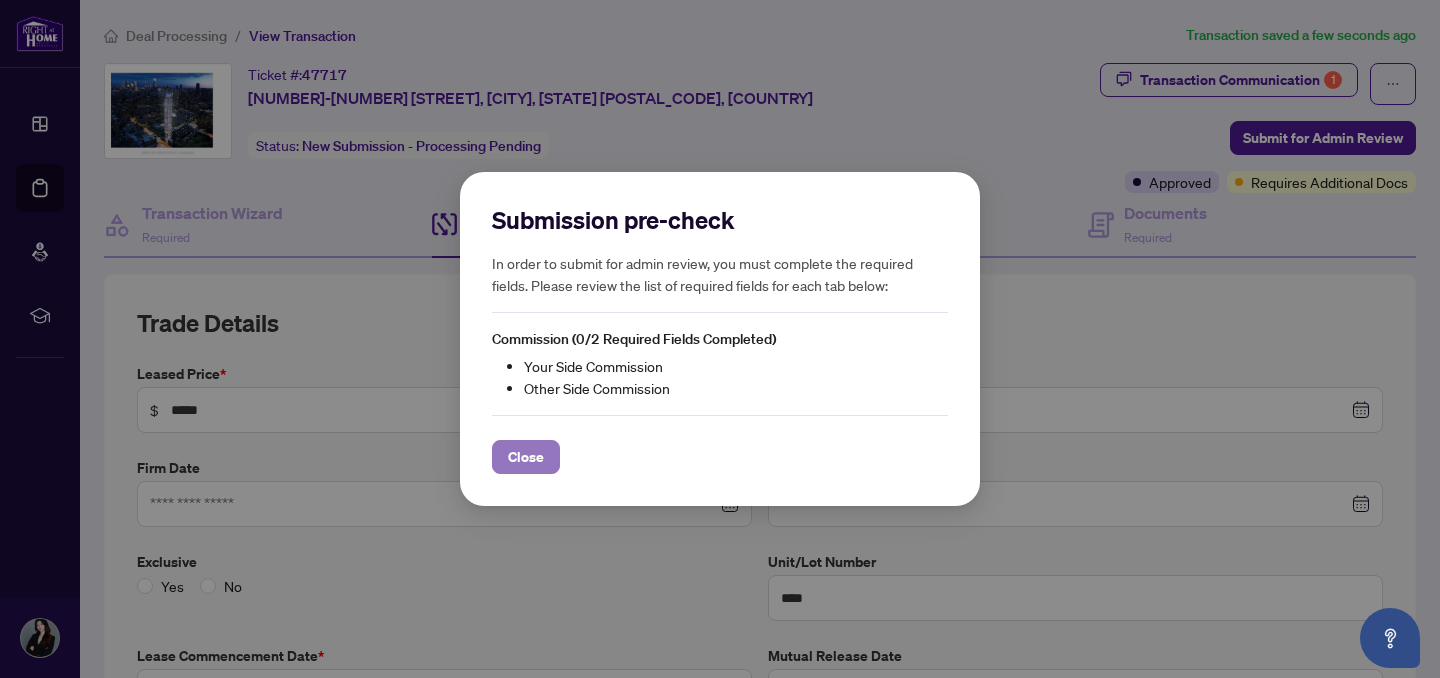 click on "Close" at bounding box center (526, 457) 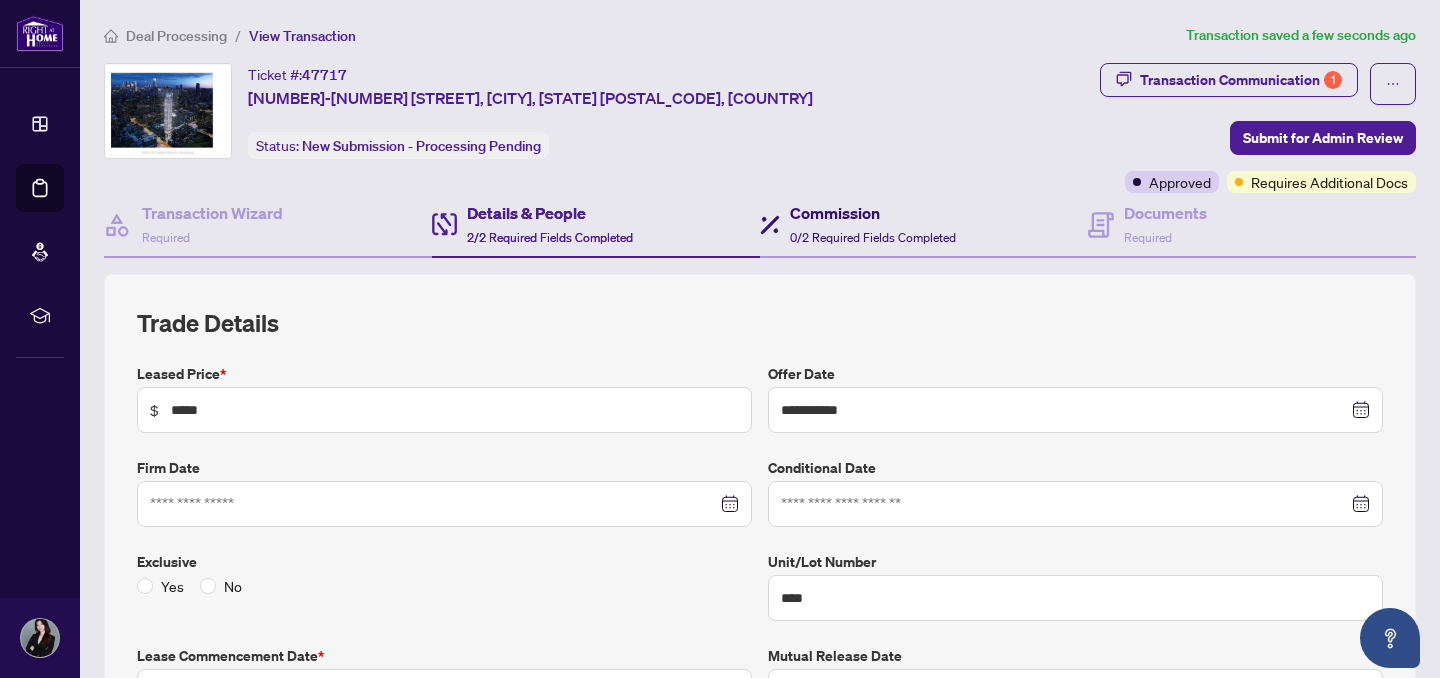 click on "Commission 0/2 Required Fields Completed" at bounding box center [873, 224] 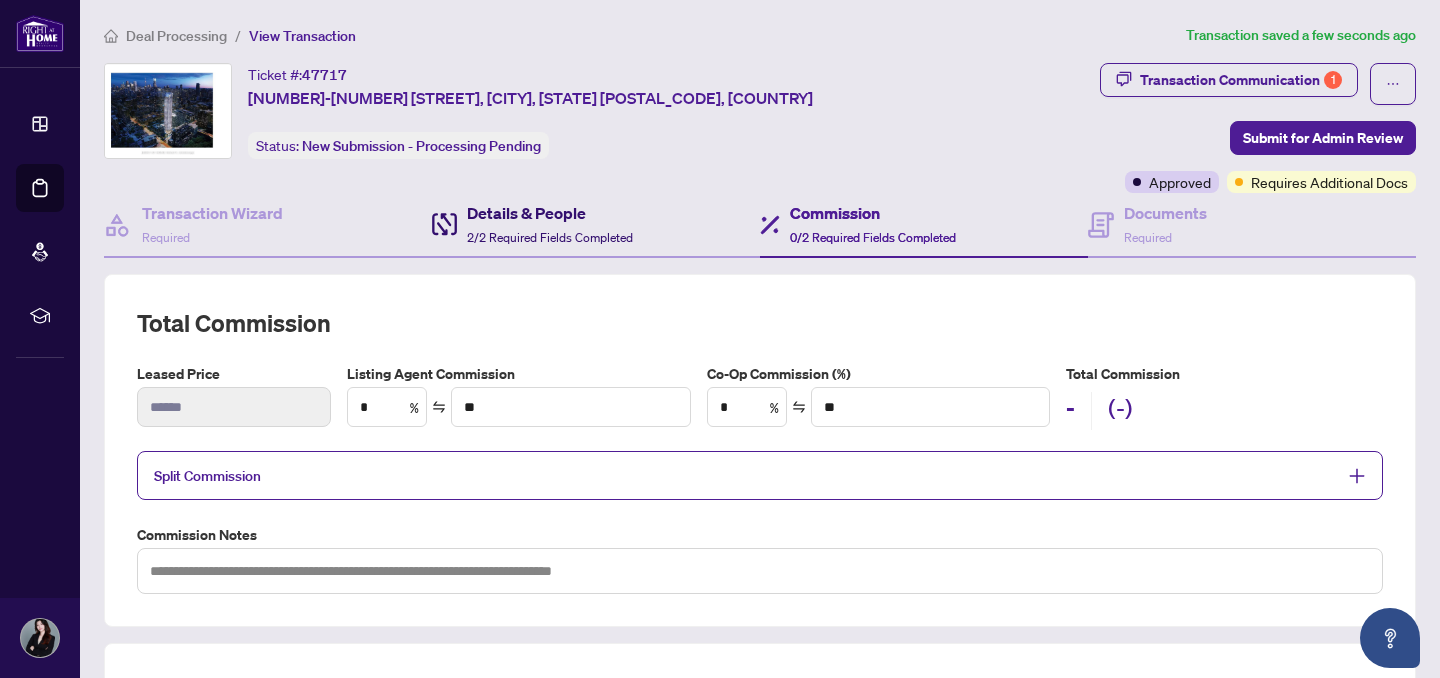 click on "Details & People" at bounding box center (550, 213) 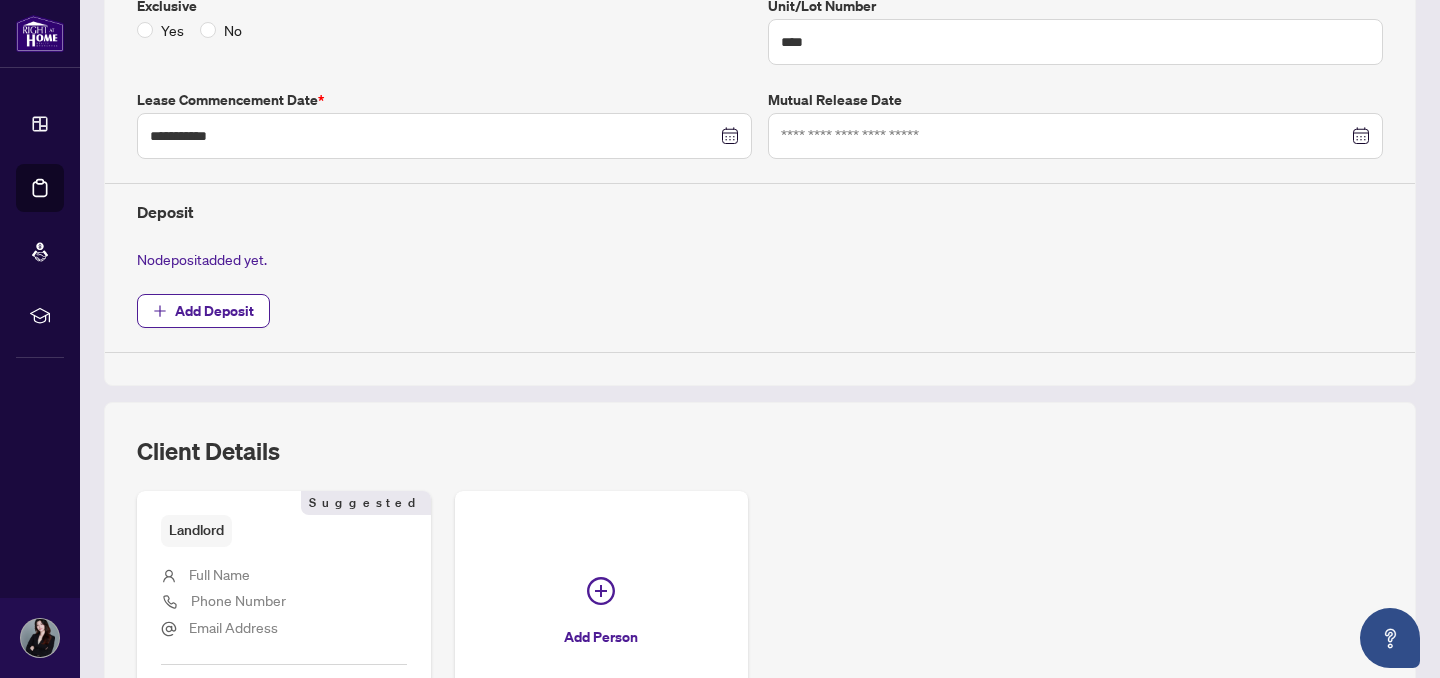 scroll, scrollTop: 0, scrollLeft: 0, axis: both 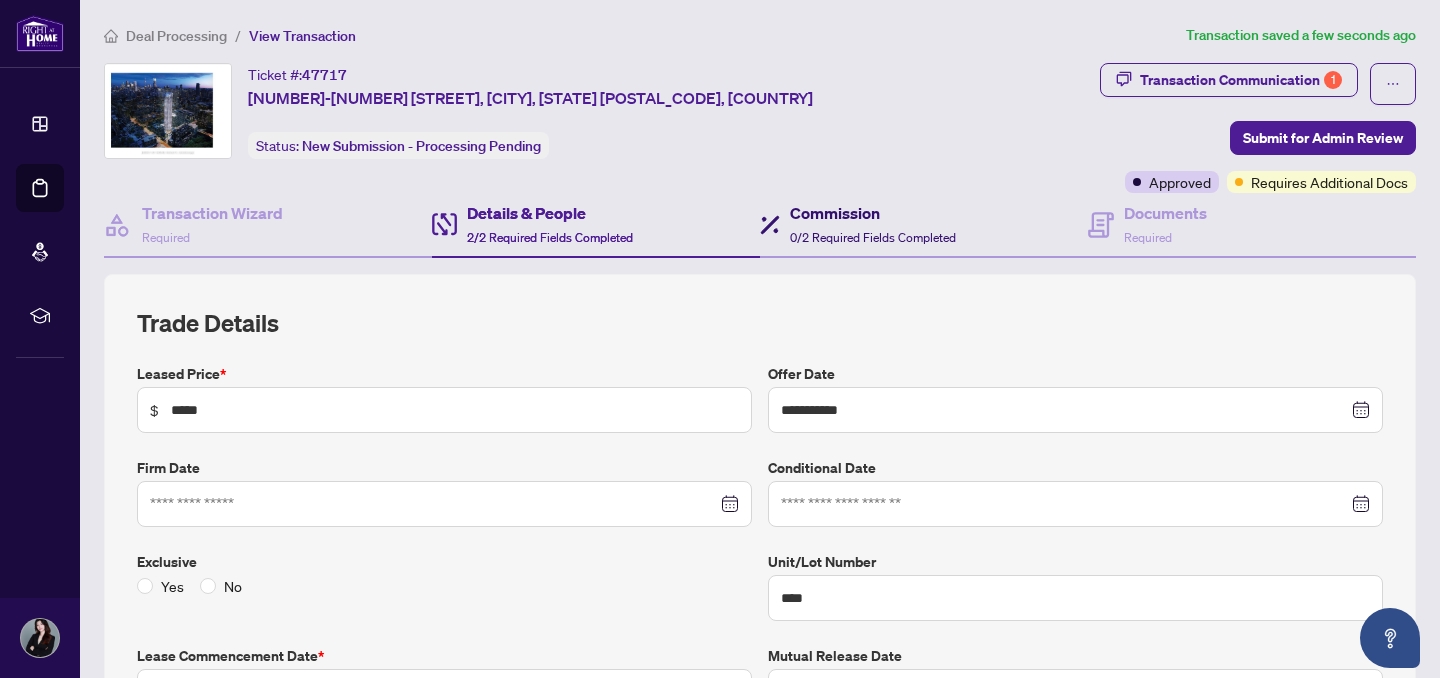 click on "0/2 Required Fields Completed" at bounding box center [873, 237] 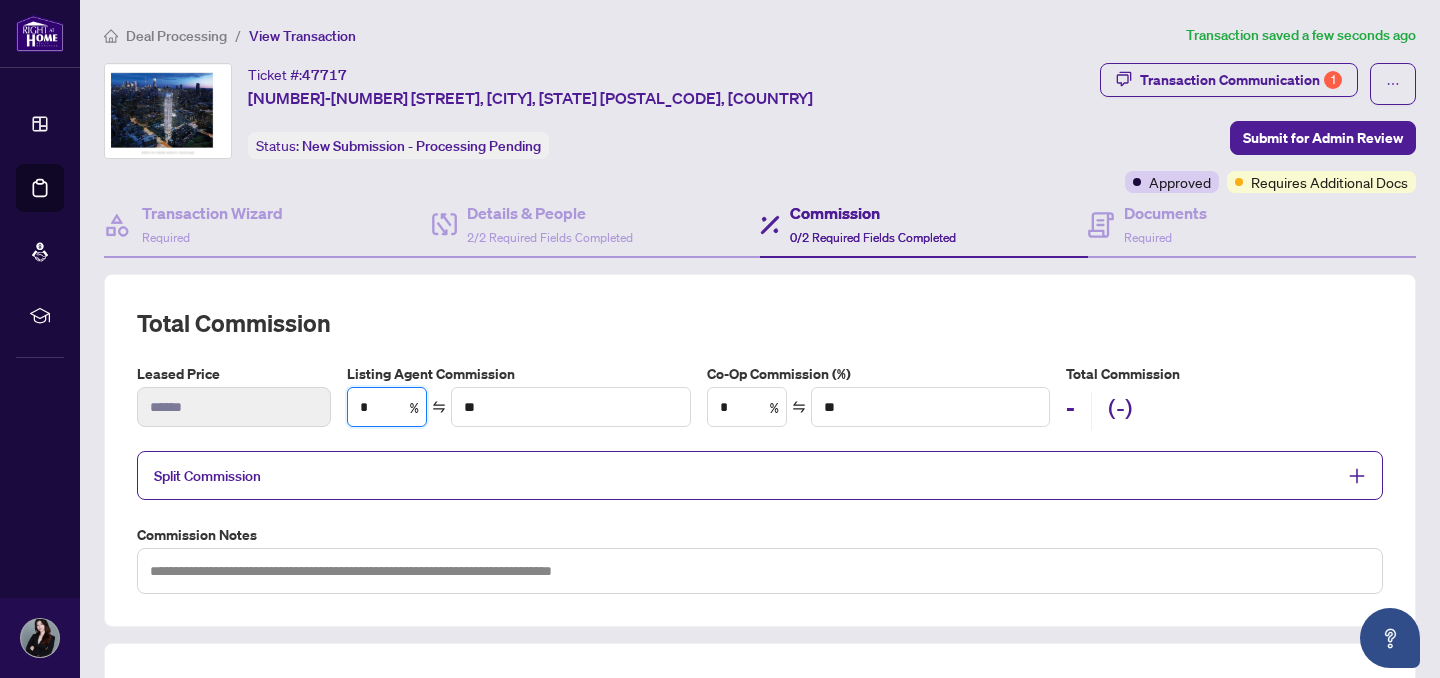 click on "Leased Price ****** Listing Agent Commission * % ** Co-Op Commission (%) * % ** Total Commission   - (-)" at bounding box center [760, 403] 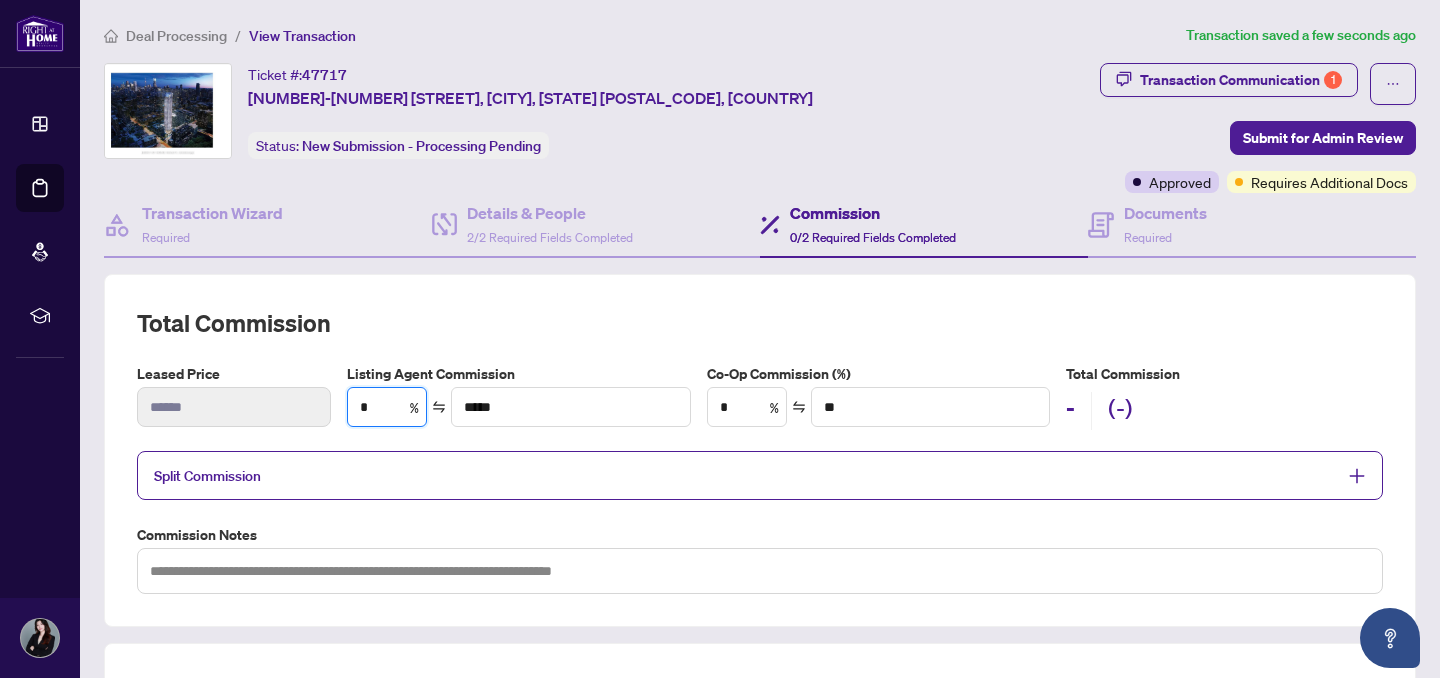type on "**" 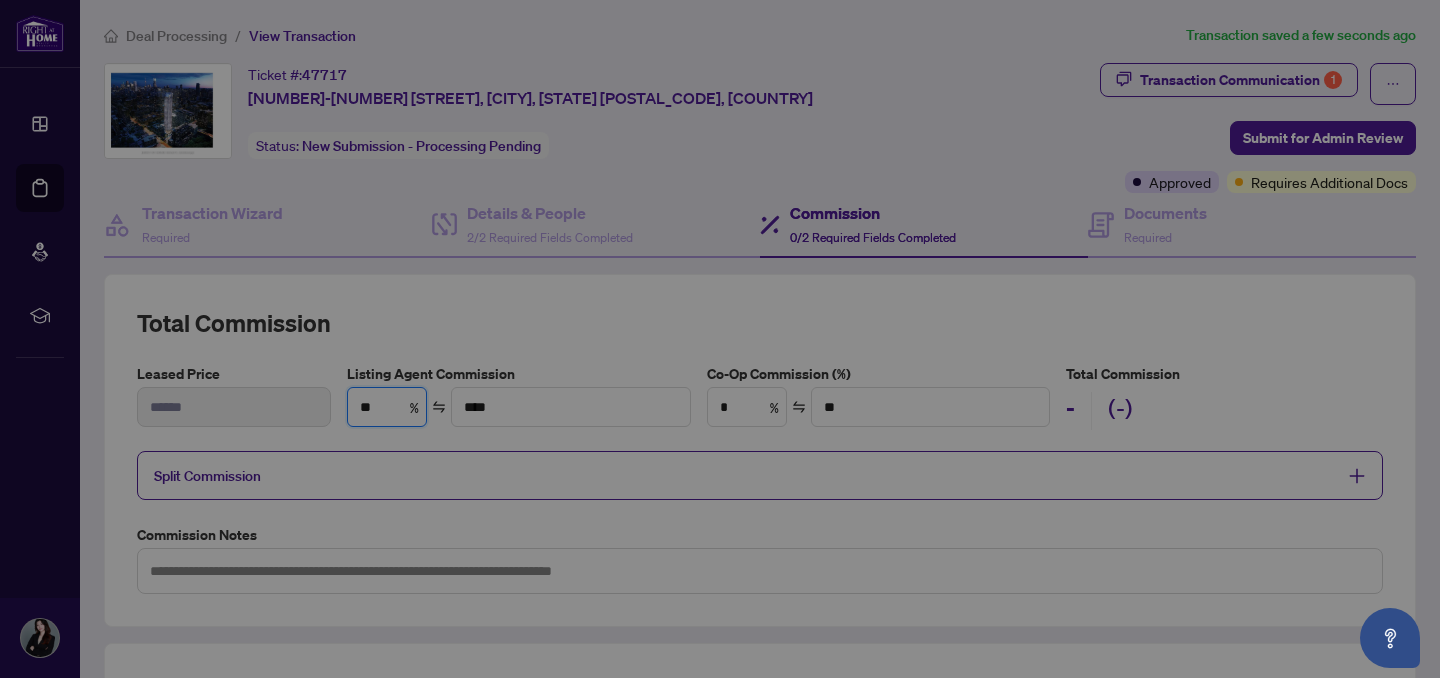 type on "**" 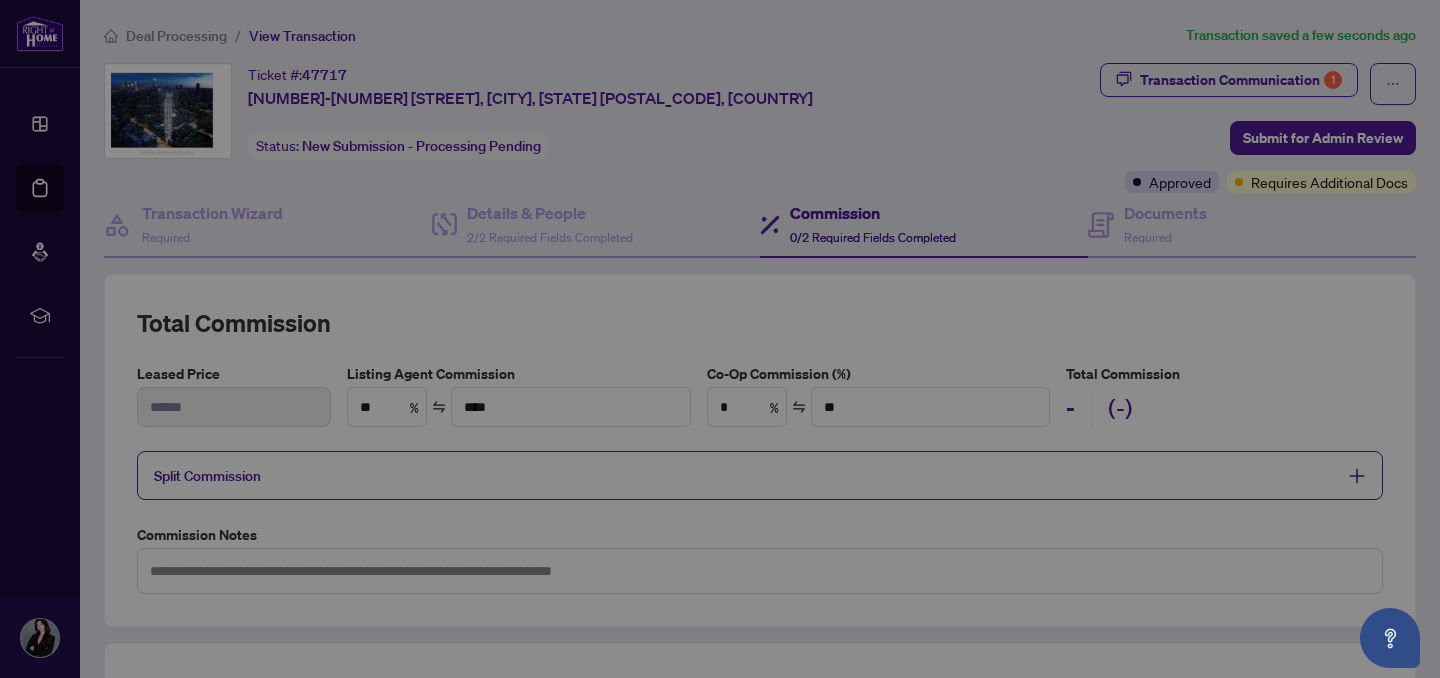 click on "Changing commission values will remove the commission splits! Cancel Yes, Update Cancel OK" at bounding box center [720, 339] 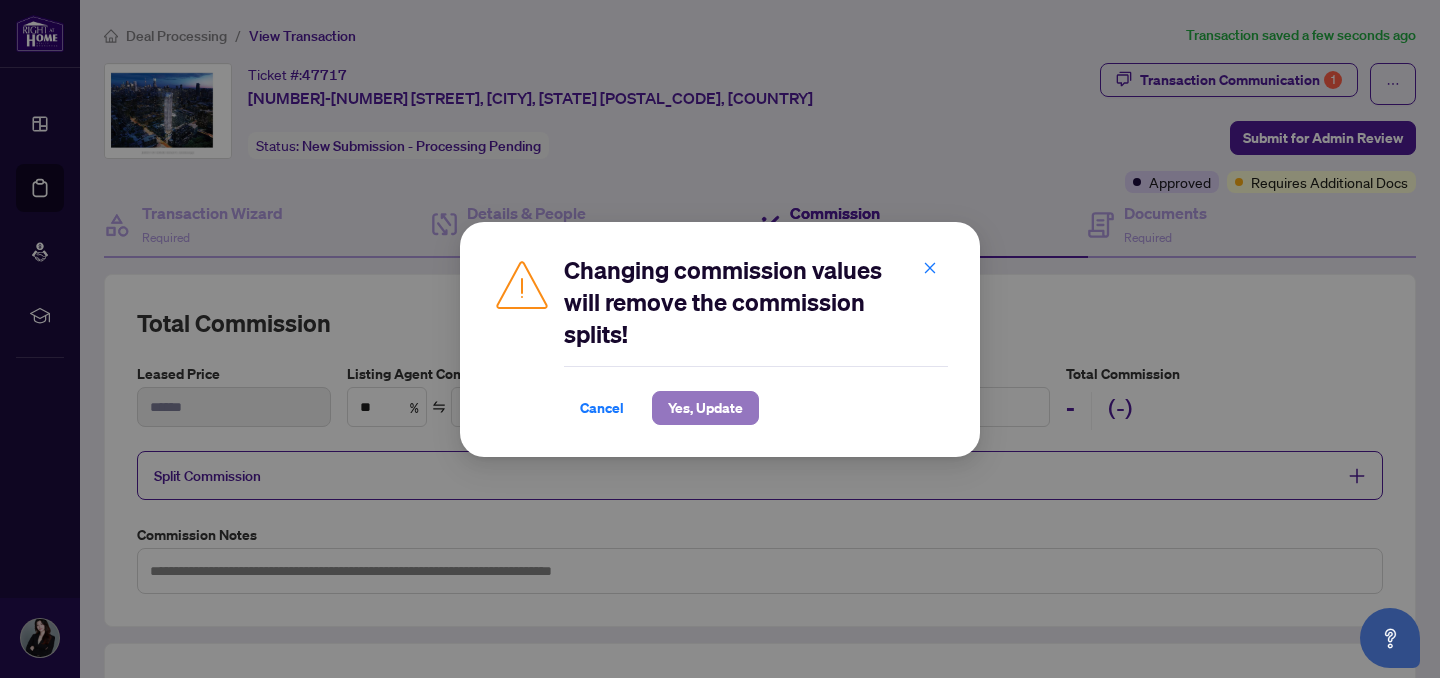 click on "Yes, Update" at bounding box center (705, 408) 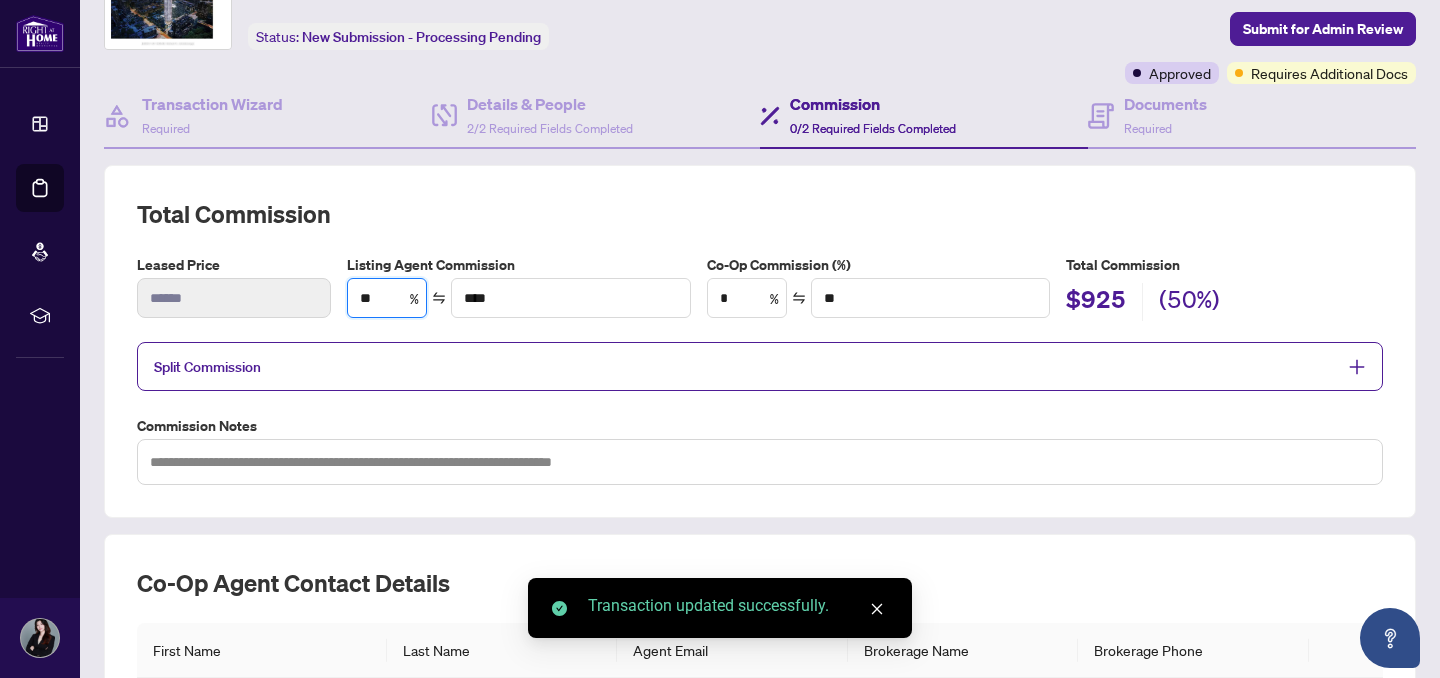 scroll, scrollTop: 107, scrollLeft: 0, axis: vertical 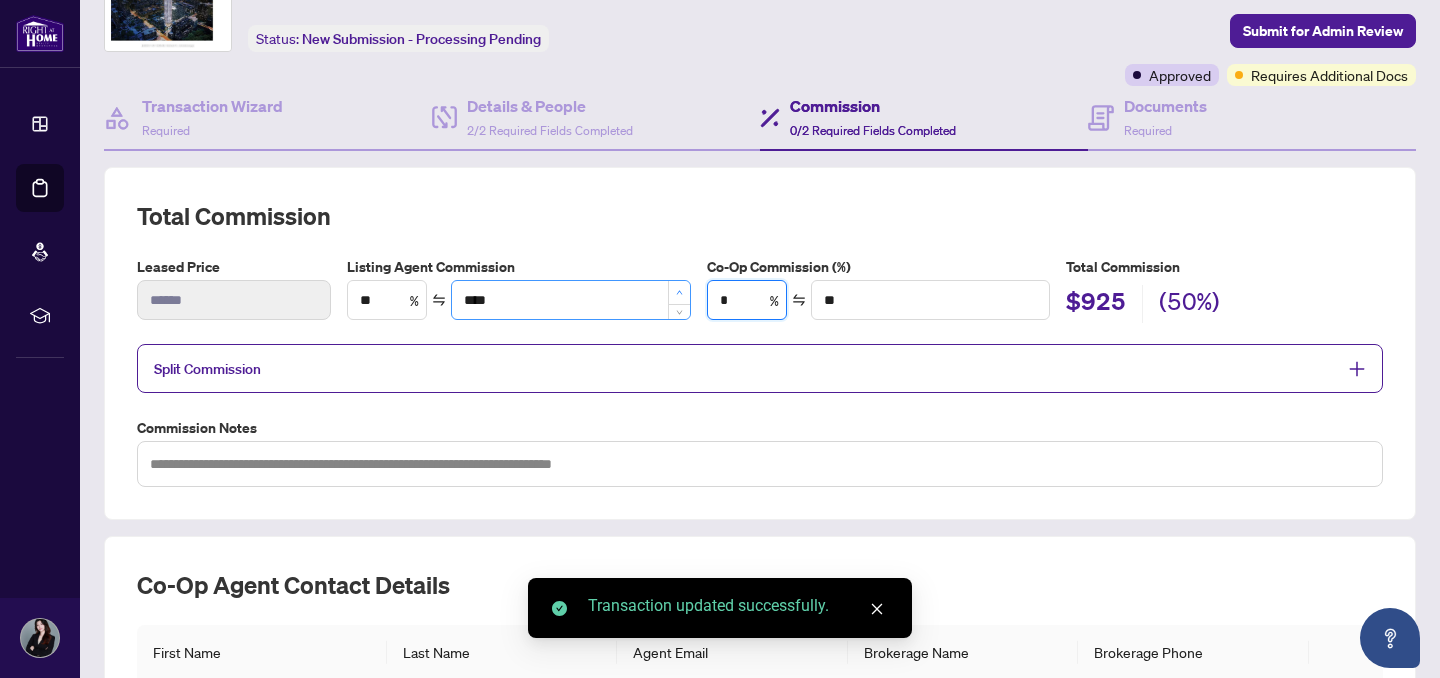 drag, startPoint x: 736, startPoint y: 307, endPoint x: 687, endPoint y: 293, distance: 50.96077 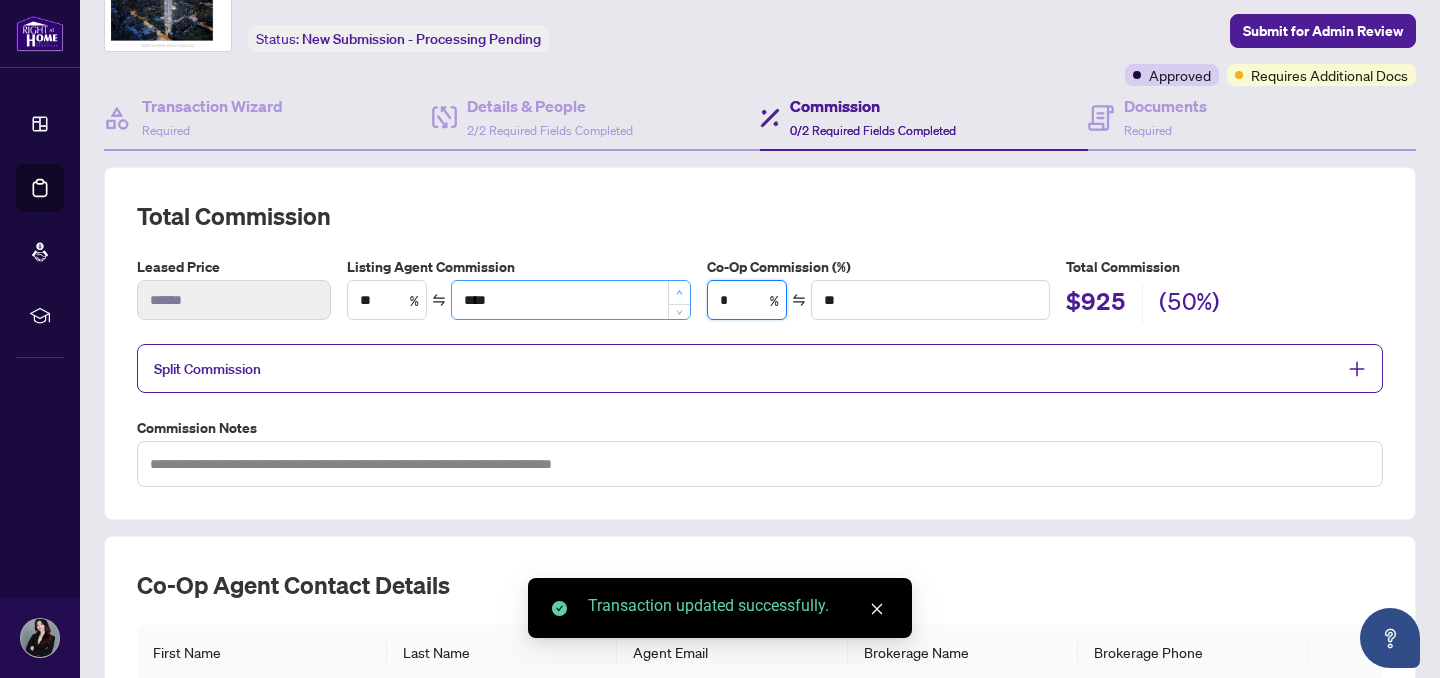 click on "Total Commission Leased Price ****** Listing Agent Commission ** % **** Co-Op Commission (%) * % ** Total Commission   $925 (50%)" at bounding box center [865, 289] 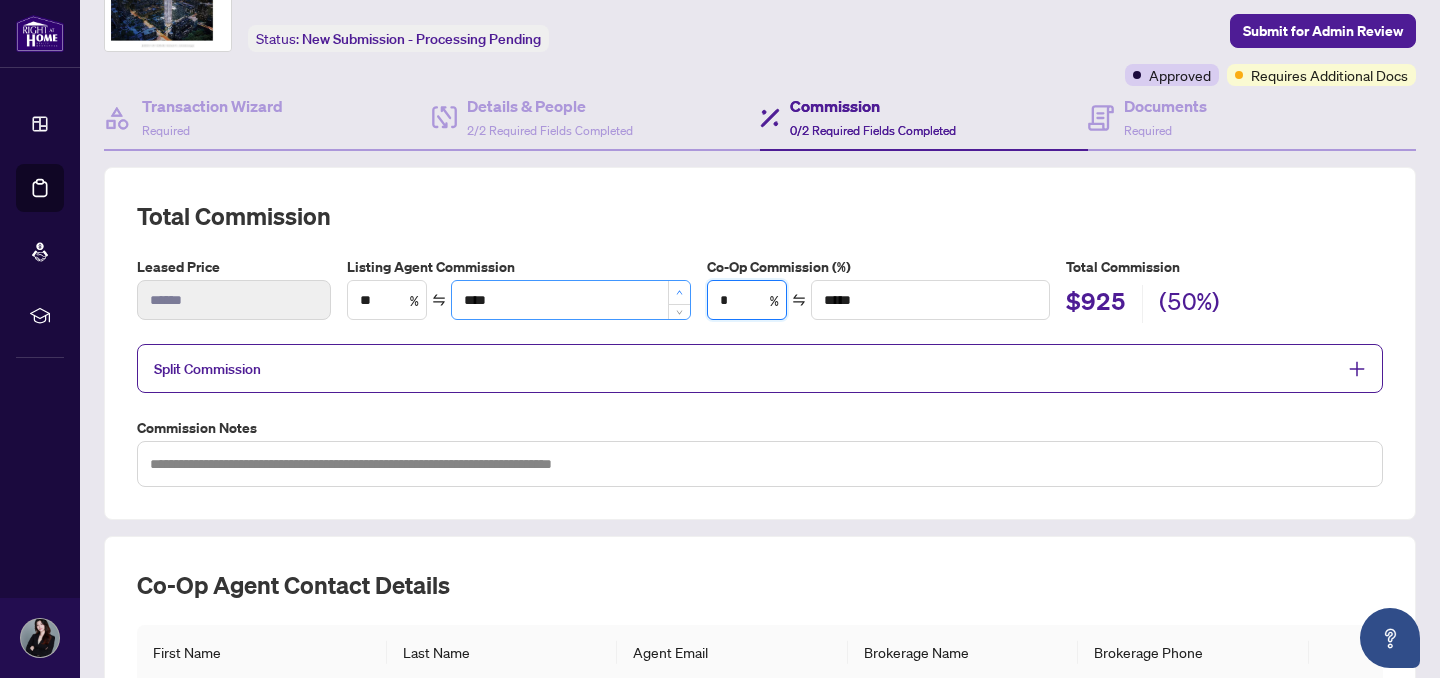 type on "**" 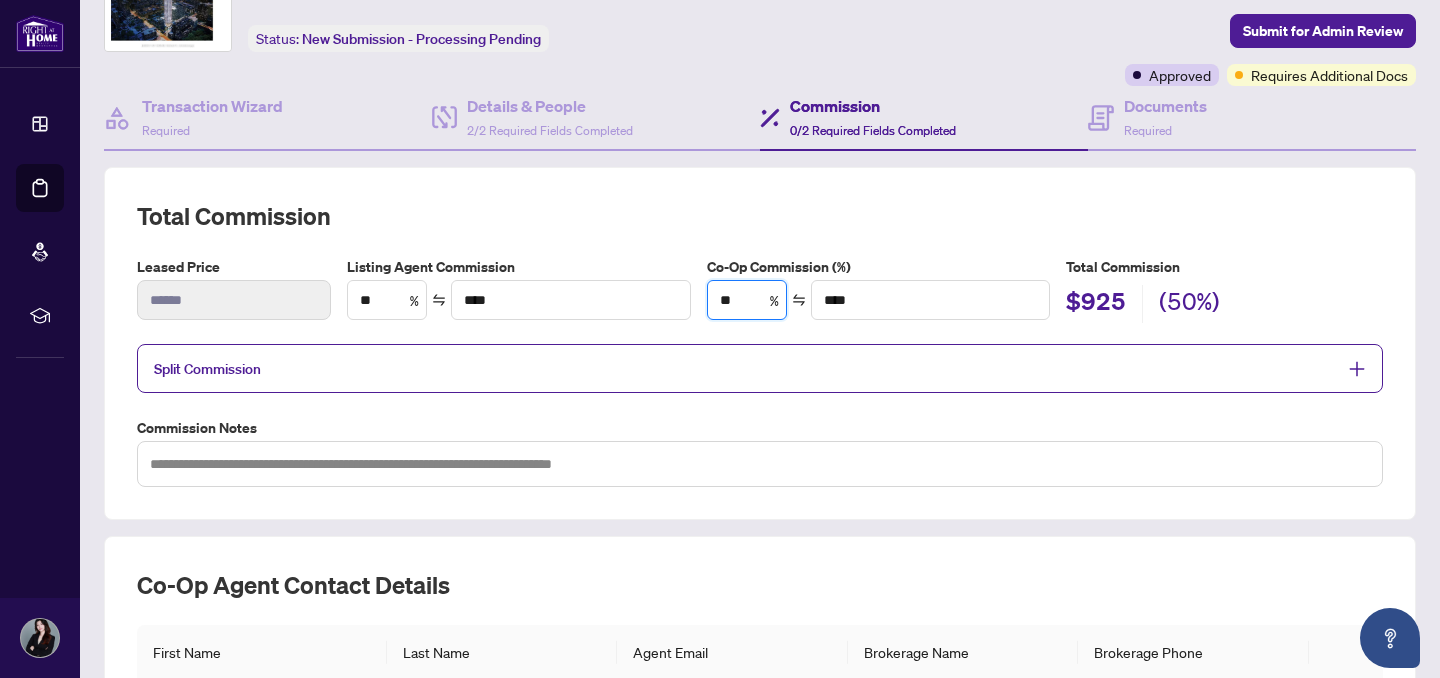 type on "**" 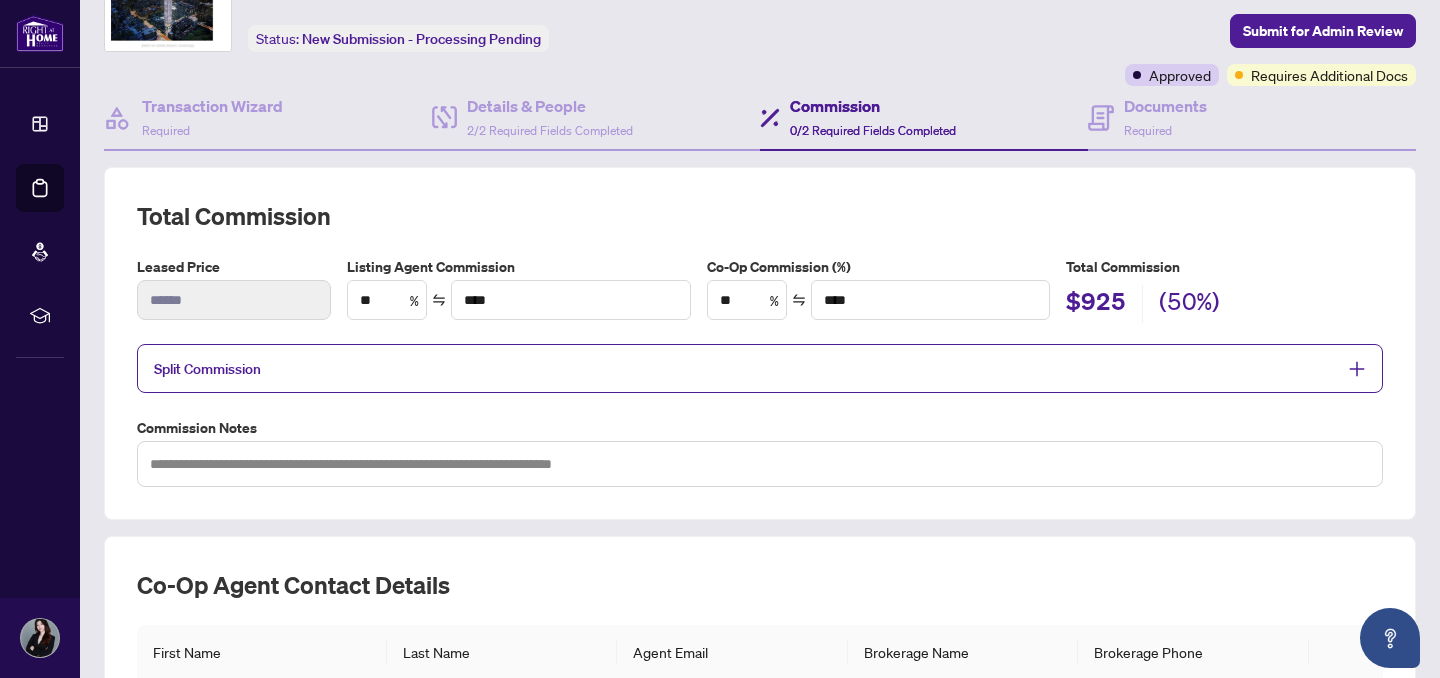 click on "Dashboard Deal Processing Mortgage Referrals rLearning [FIRST] [LAST] [EMAIL] [FIRST] [LAST]   Deal Processing / View Transaction Transaction saved   a few seconds ago Ticket #:  47717 [NUMBER]-[NUMBER] [STREET], [CITY], [STATE] [POSTAL_CODE], [COUNTRY] Status:   New Submission - Processing Pending Transaction Communication 1 Submit for Admin Review Approved Requires Additional Docs Transaction Wizard Required Details & People 2/2 Required Fields Completed Commission 0/2 Required Fields Completed Documents Required Total Commission Leased Price ****** Listing Agent Commission ** % **** Co-Op Commission (%) ** % **** Total Commission   $925 (50%) Split Commission   Commission Notes Co-op Agent Contact Details [FIRST] [LAST] [EMAIL] [BROKERAGE] [PHONE]             Add Another Agent Previous Tab Next Tab
Welcome to myAbode Support               Home     Knowledge Base     Submit Ticket       Welcome!   How can we help? We are here to support you.         Most Read Articles" at bounding box center [720, 339] 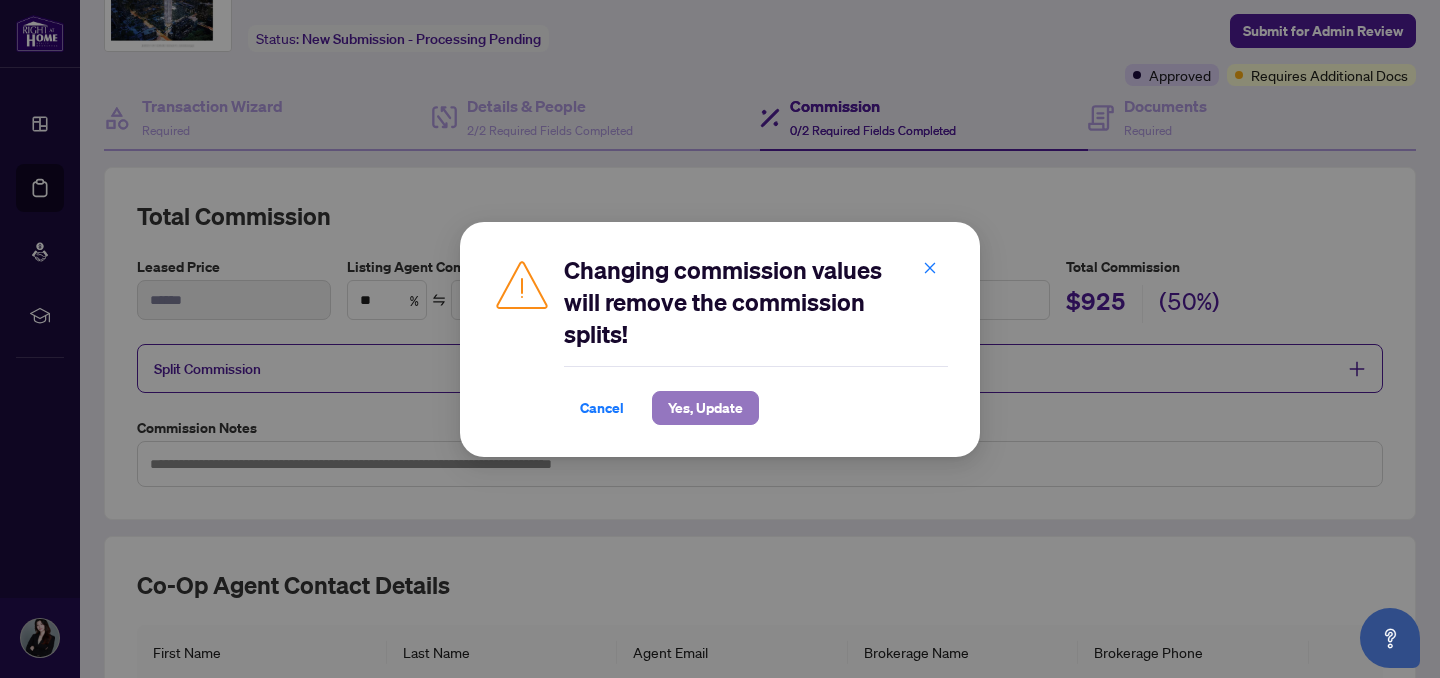 click on "Yes, Update" at bounding box center (705, 408) 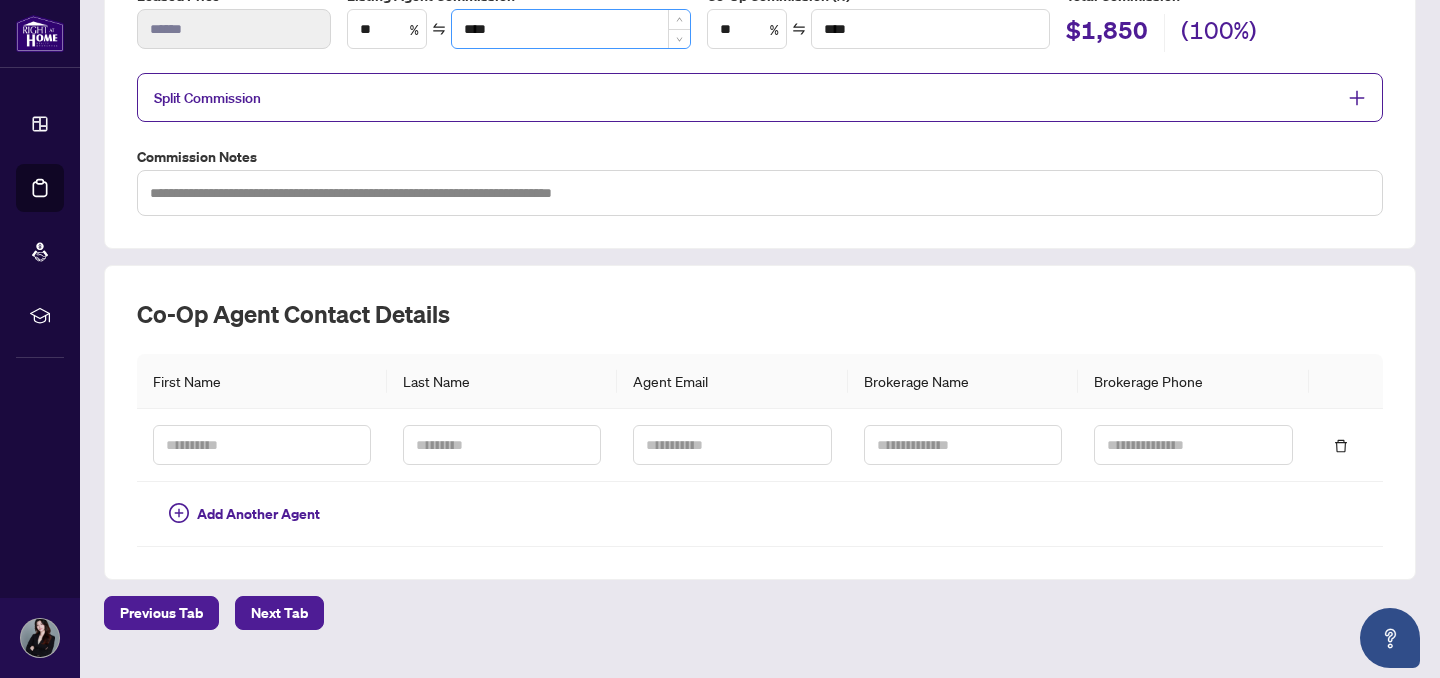 scroll, scrollTop: 371, scrollLeft: 0, axis: vertical 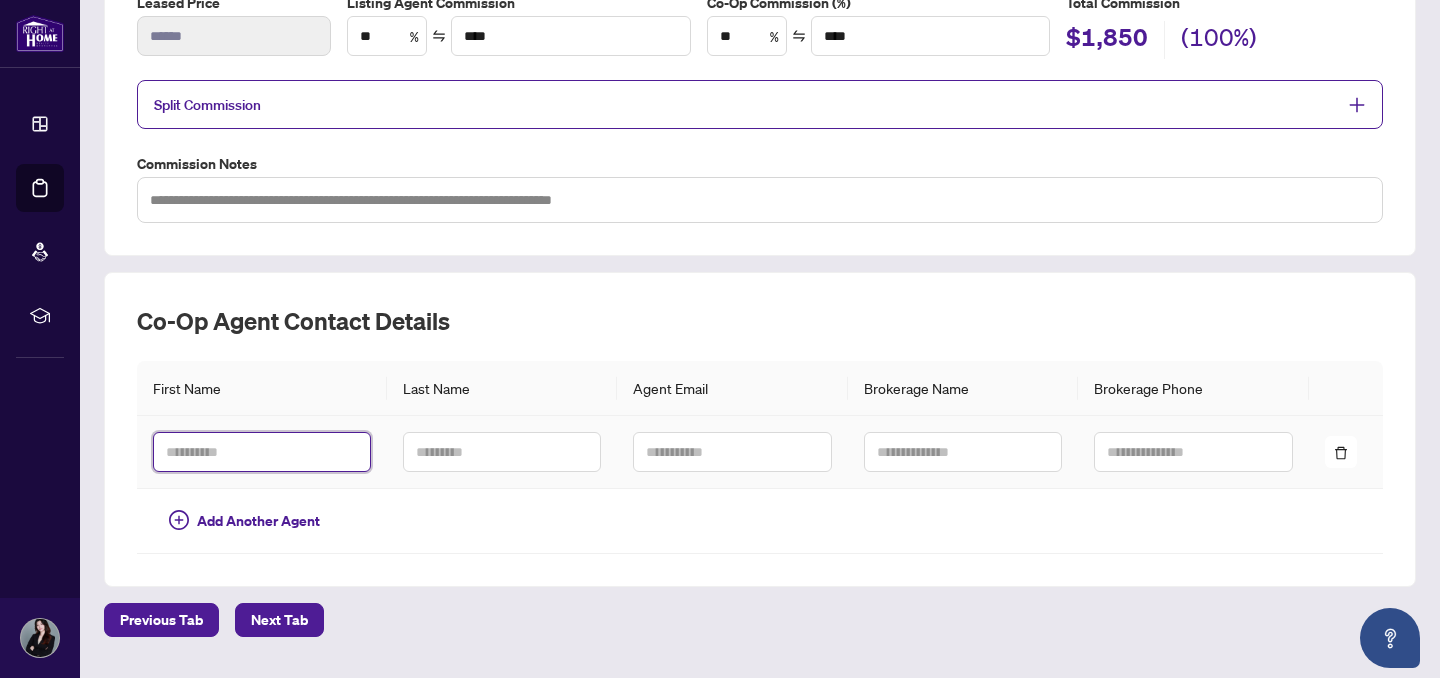 click at bounding box center [262, 452] 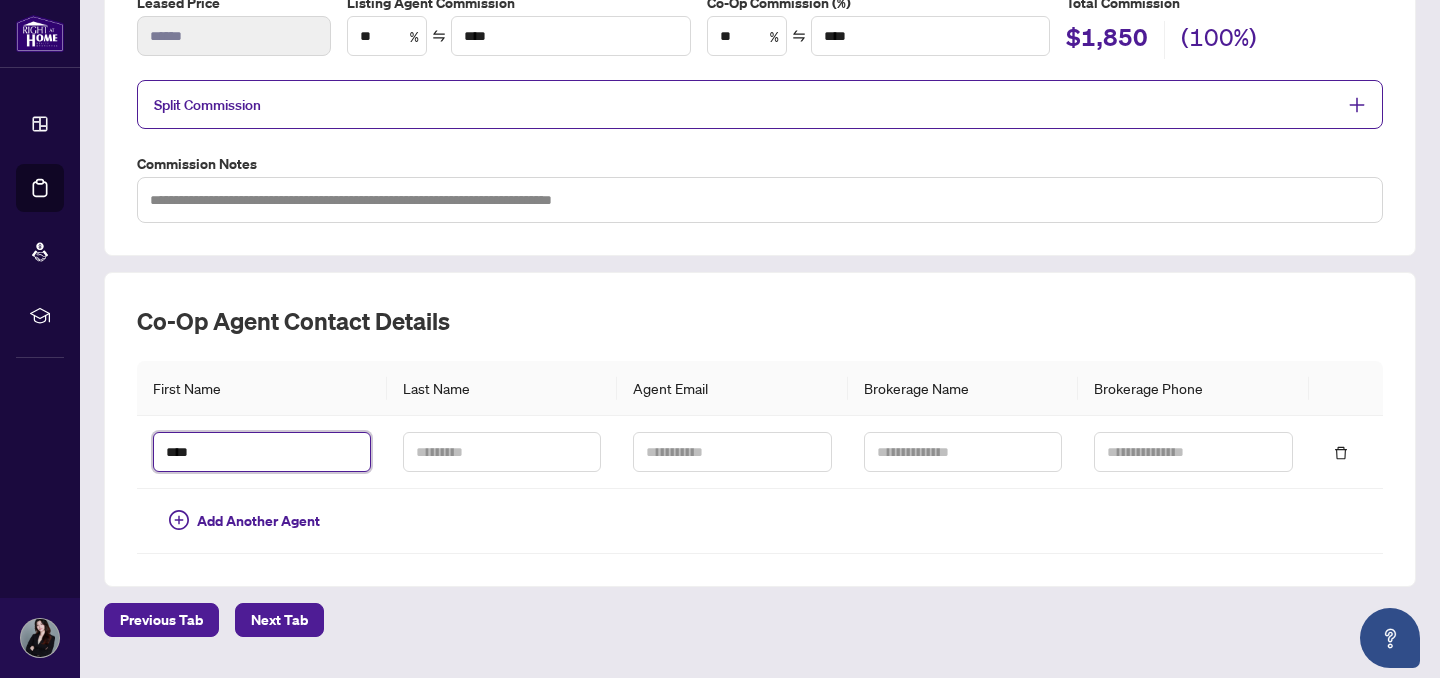 type on "****" 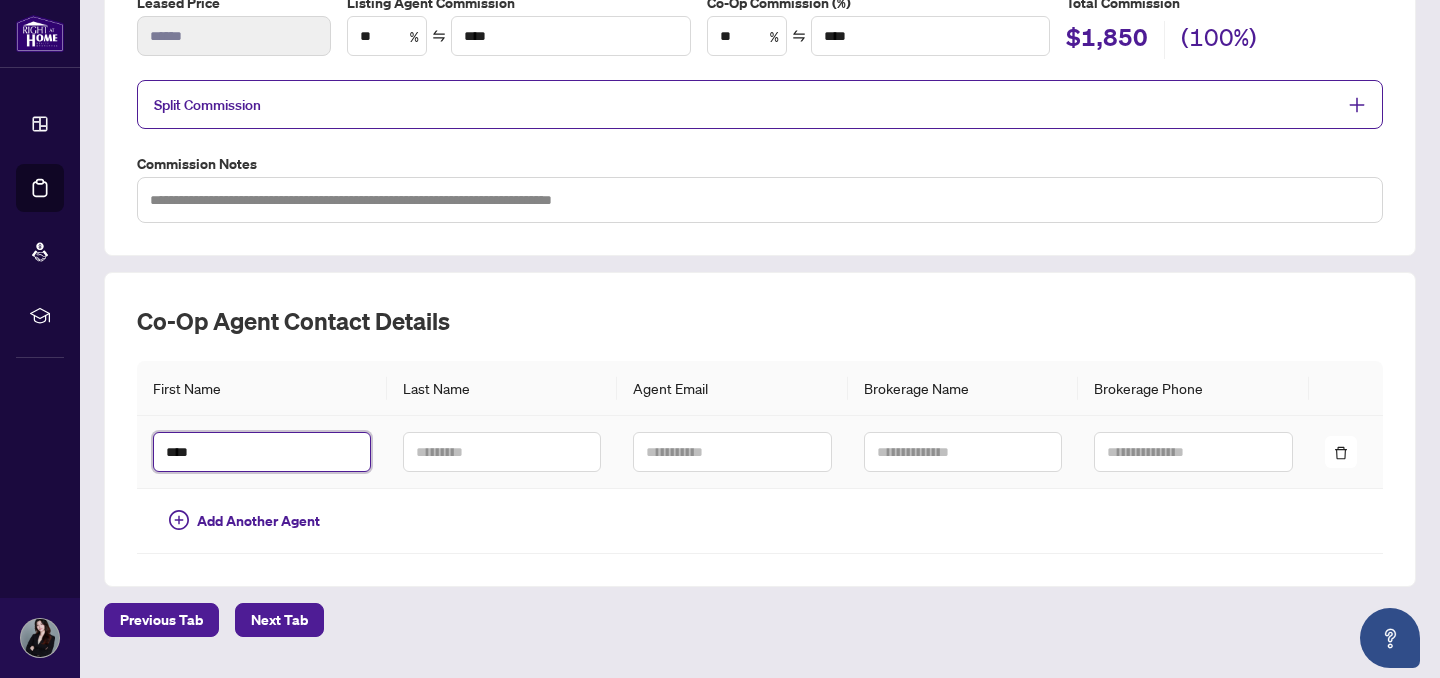 click on "****" at bounding box center [262, 452] 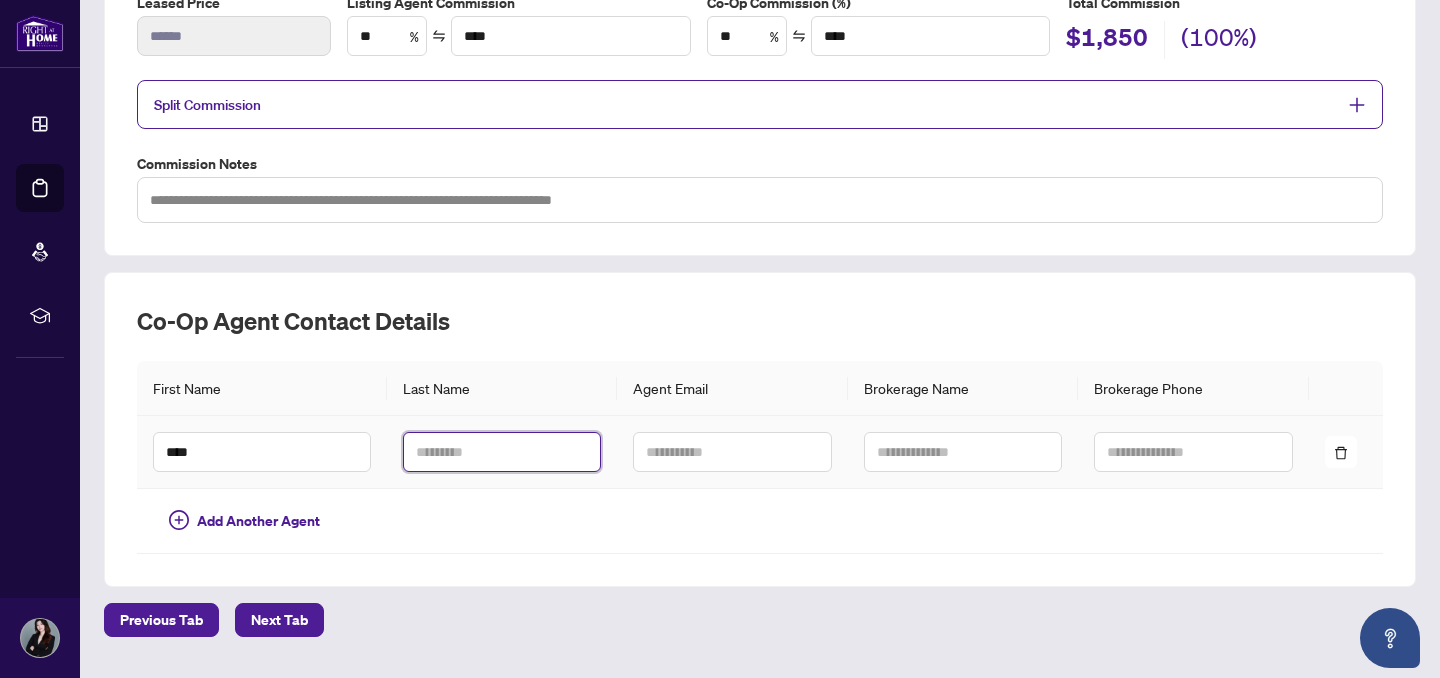 click at bounding box center (502, 452) 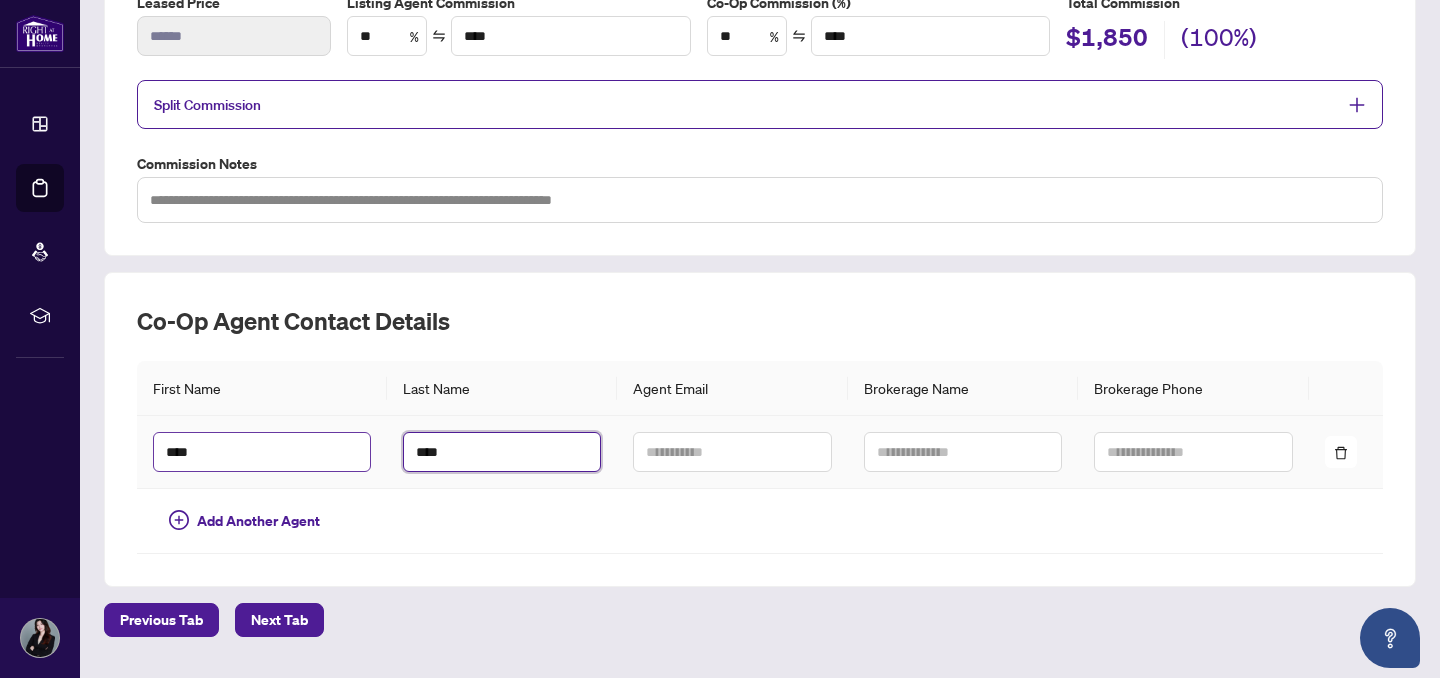 type on "****" 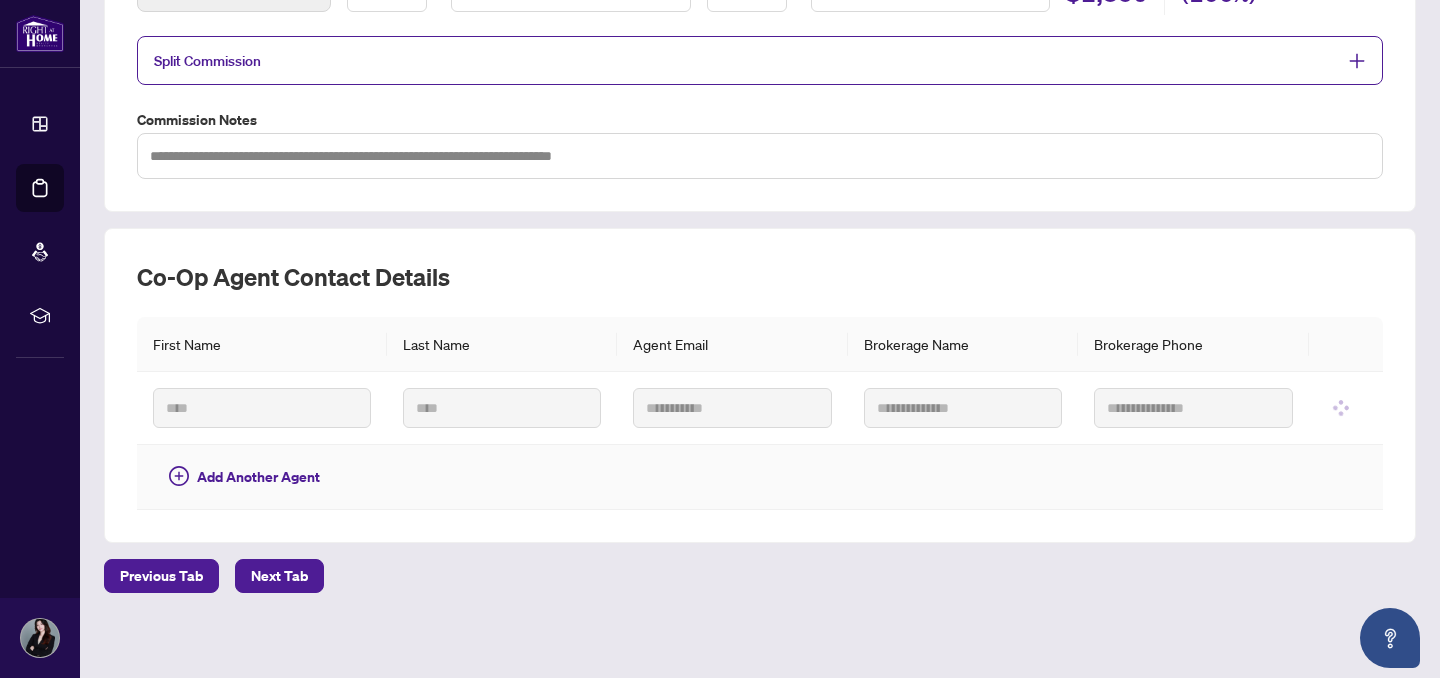 scroll, scrollTop: 421, scrollLeft: 0, axis: vertical 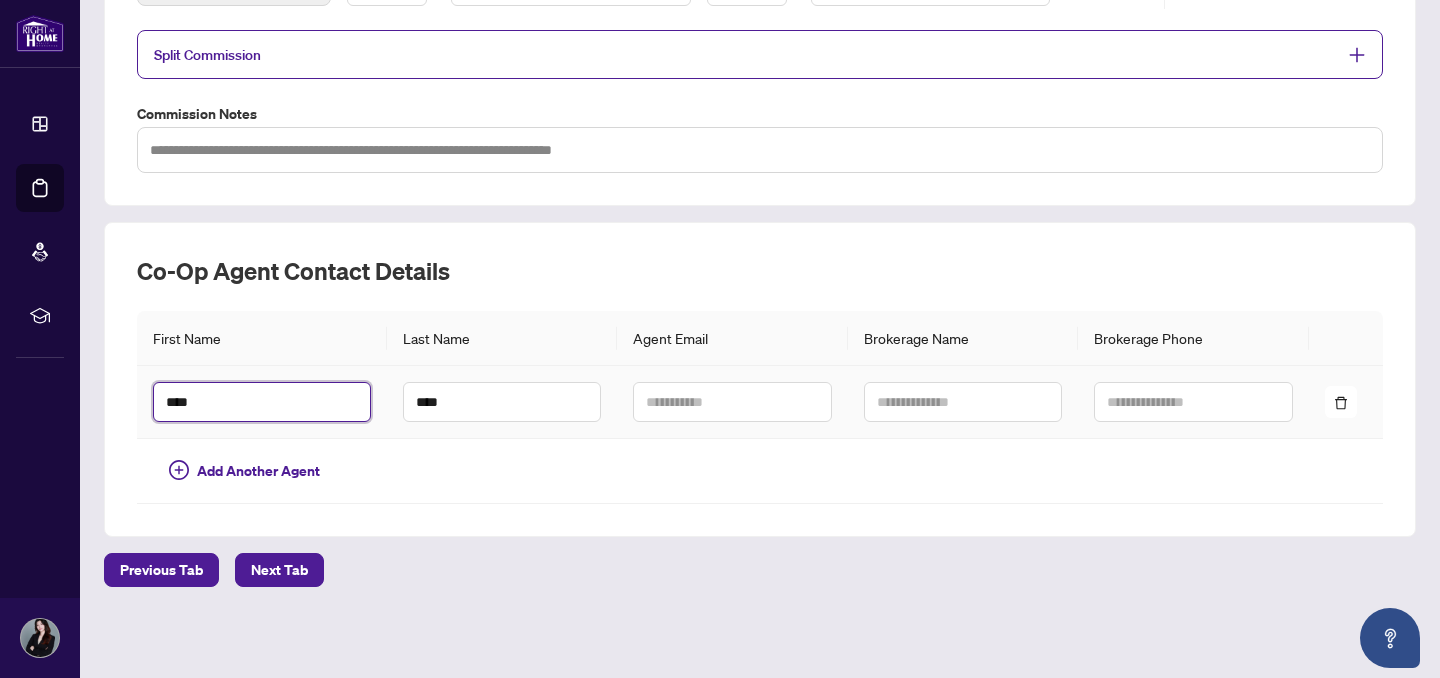 click on "****" at bounding box center [262, 402] 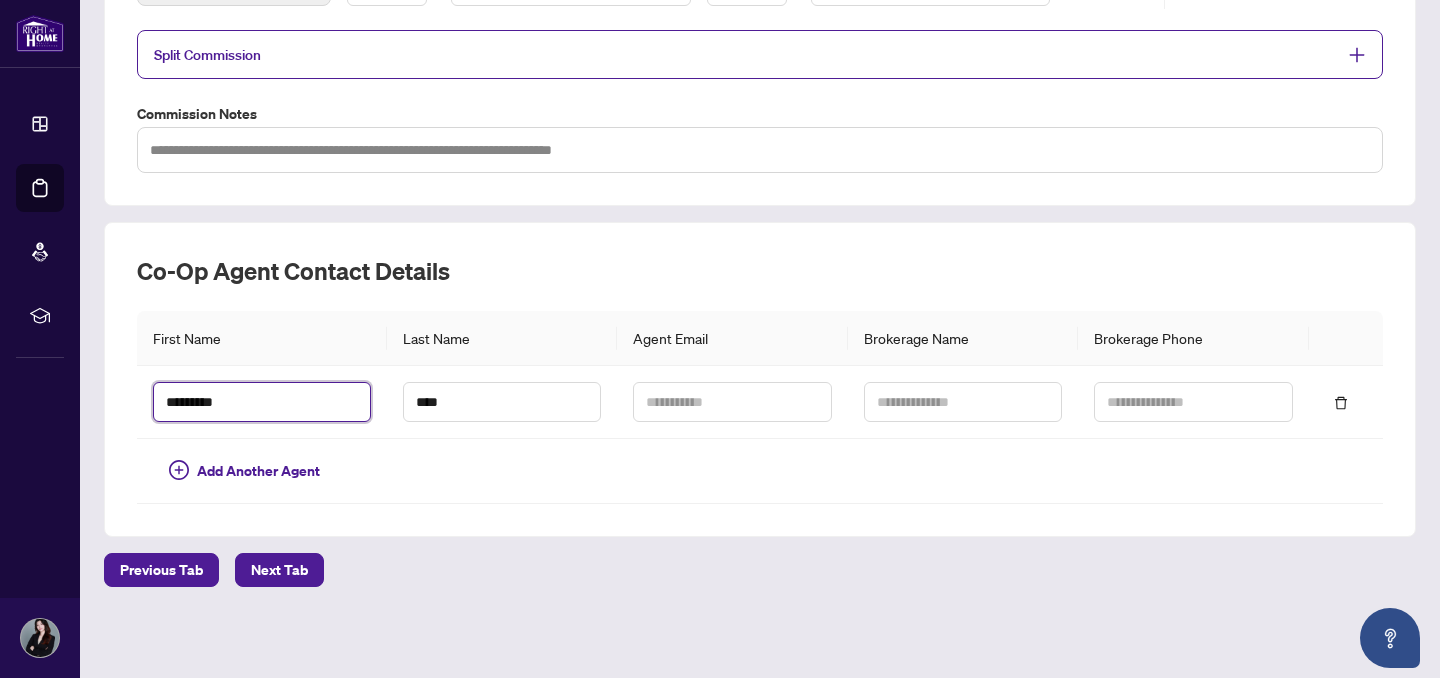 type on "*********" 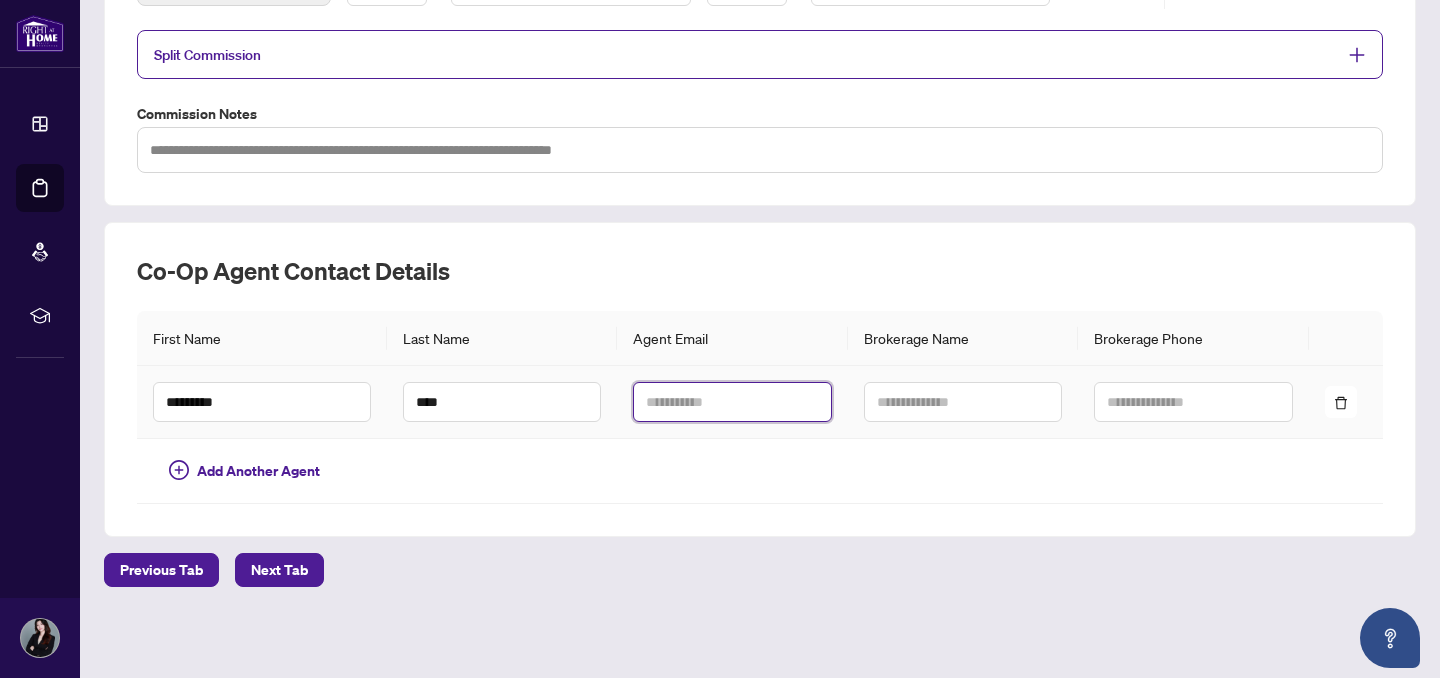 click at bounding box center [732, 402] 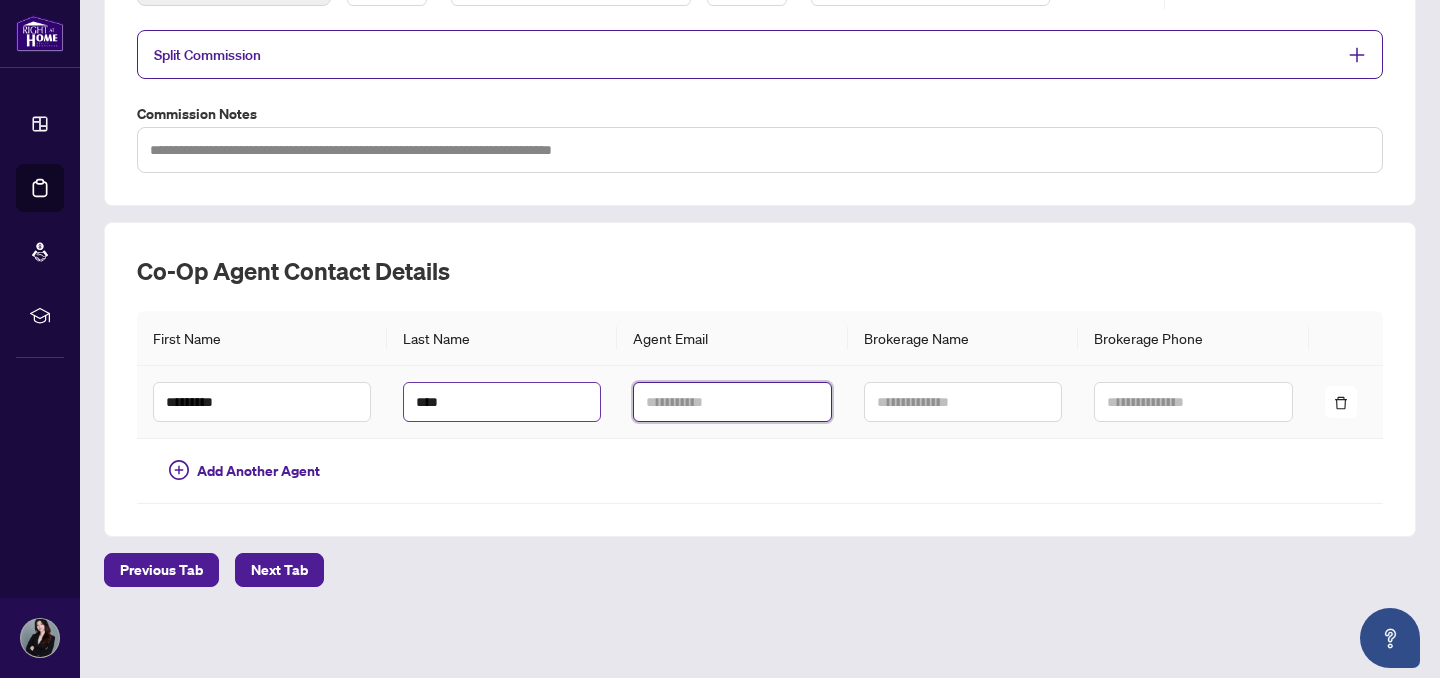 paste on "**********" 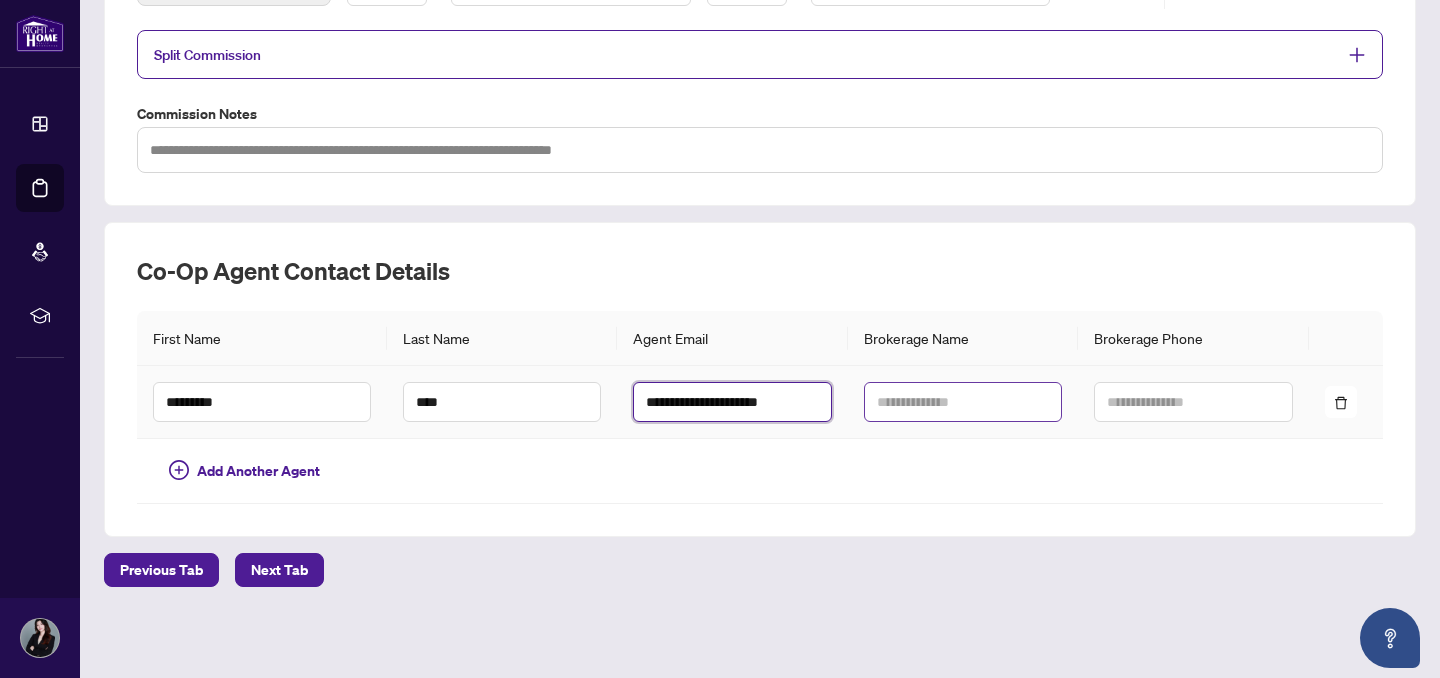 type on "**********" 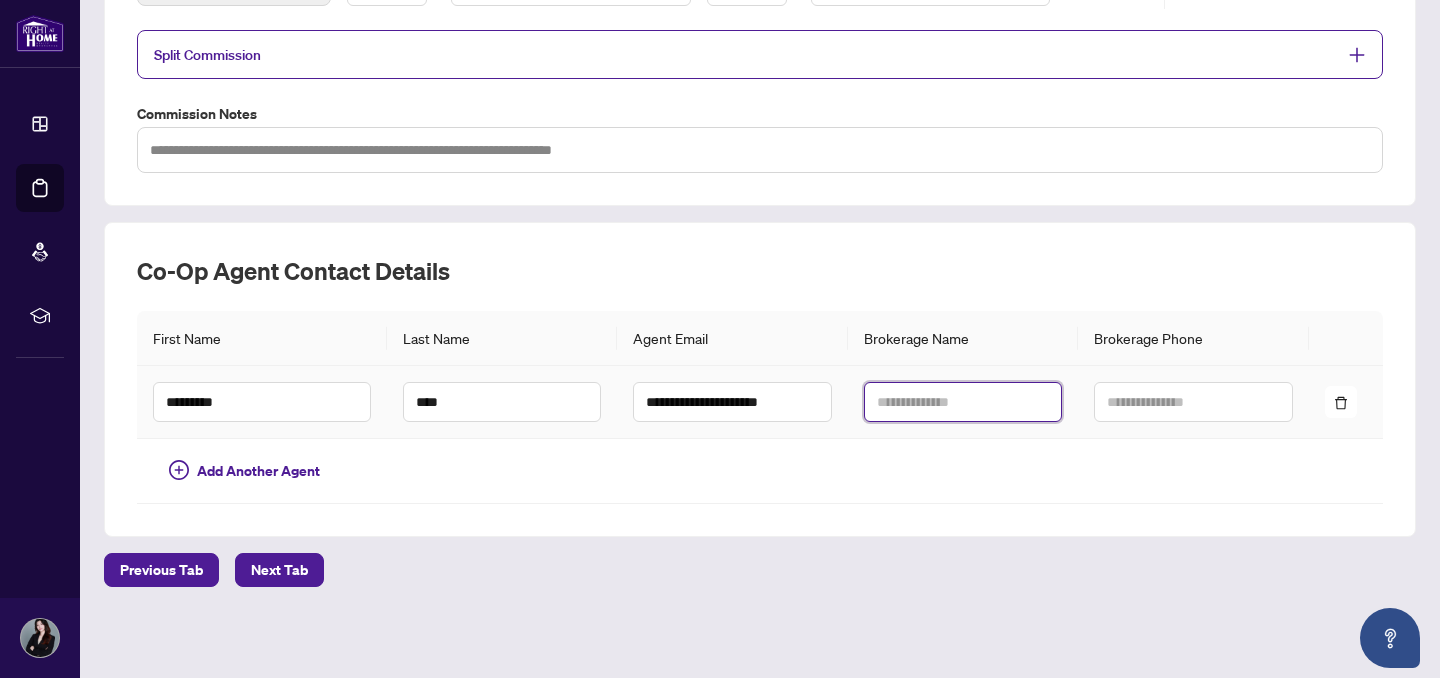 click at bounding box center (963, 402) 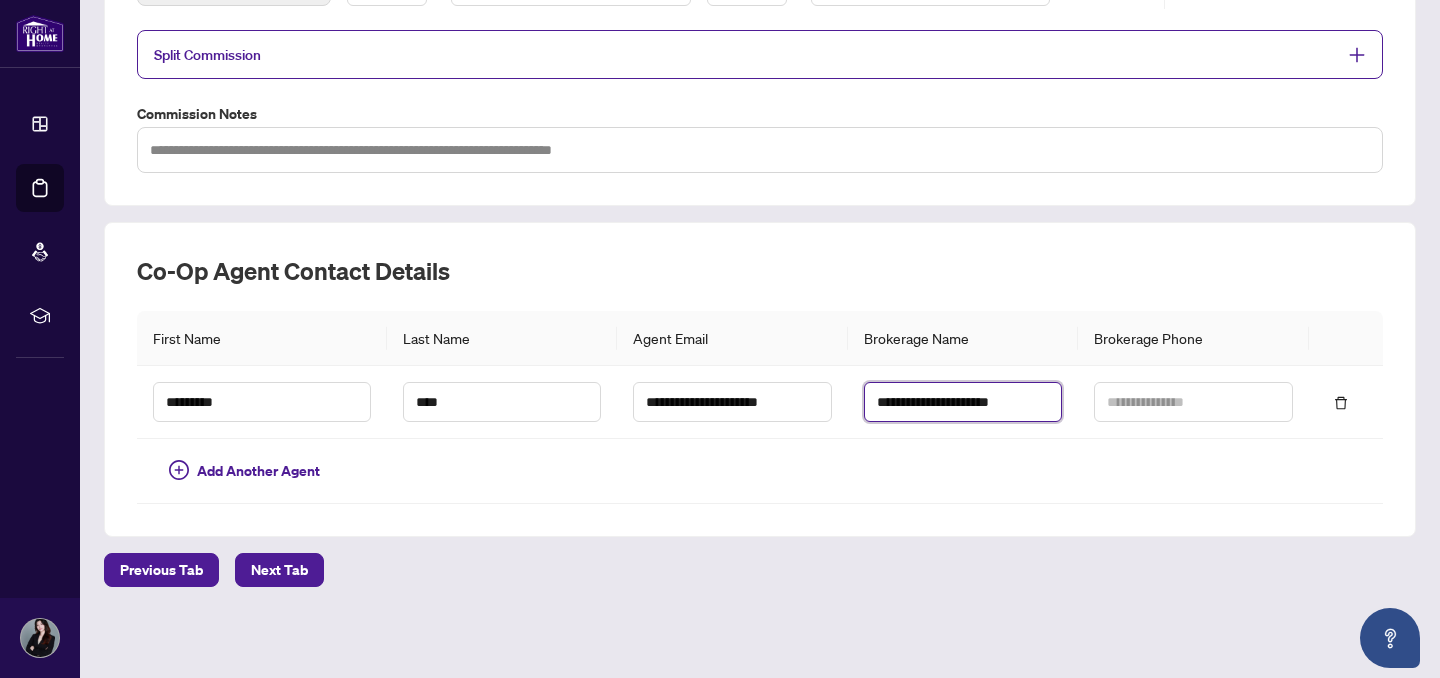 type on "**********" 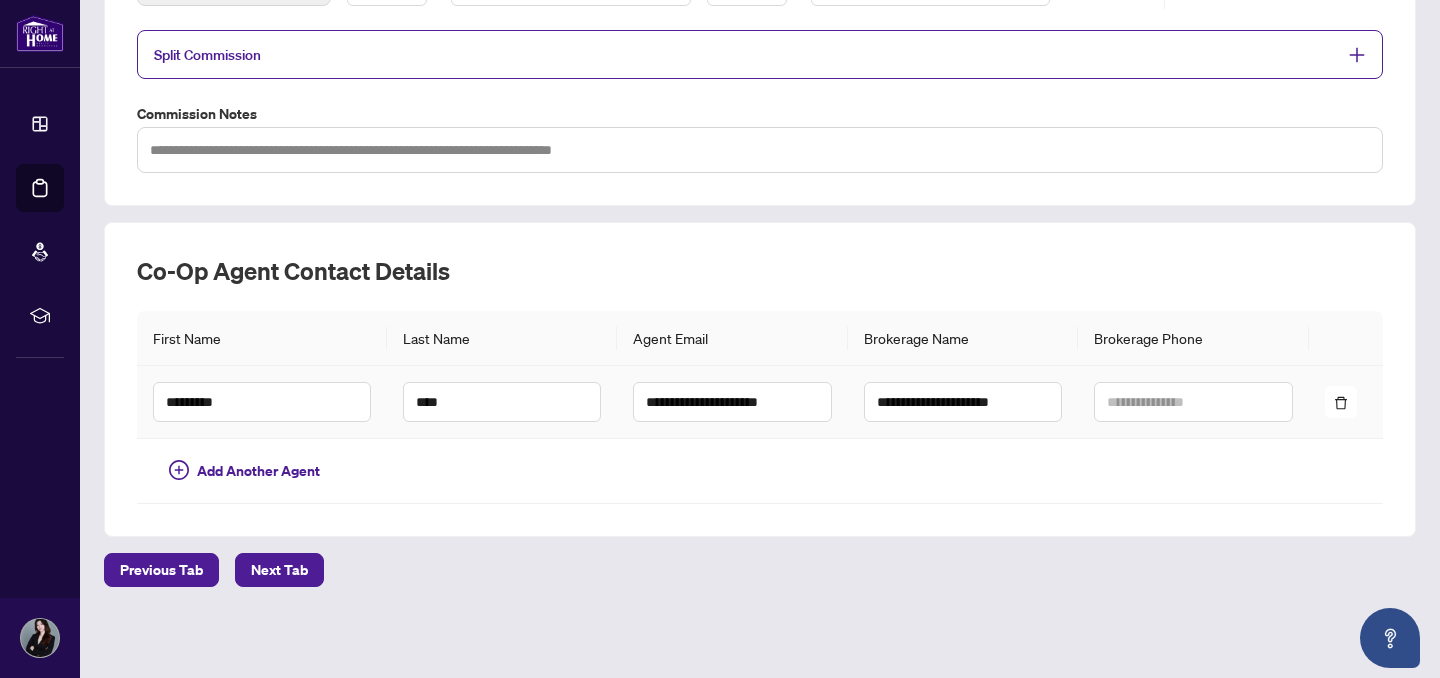 click at bounding box center (1193, 402) 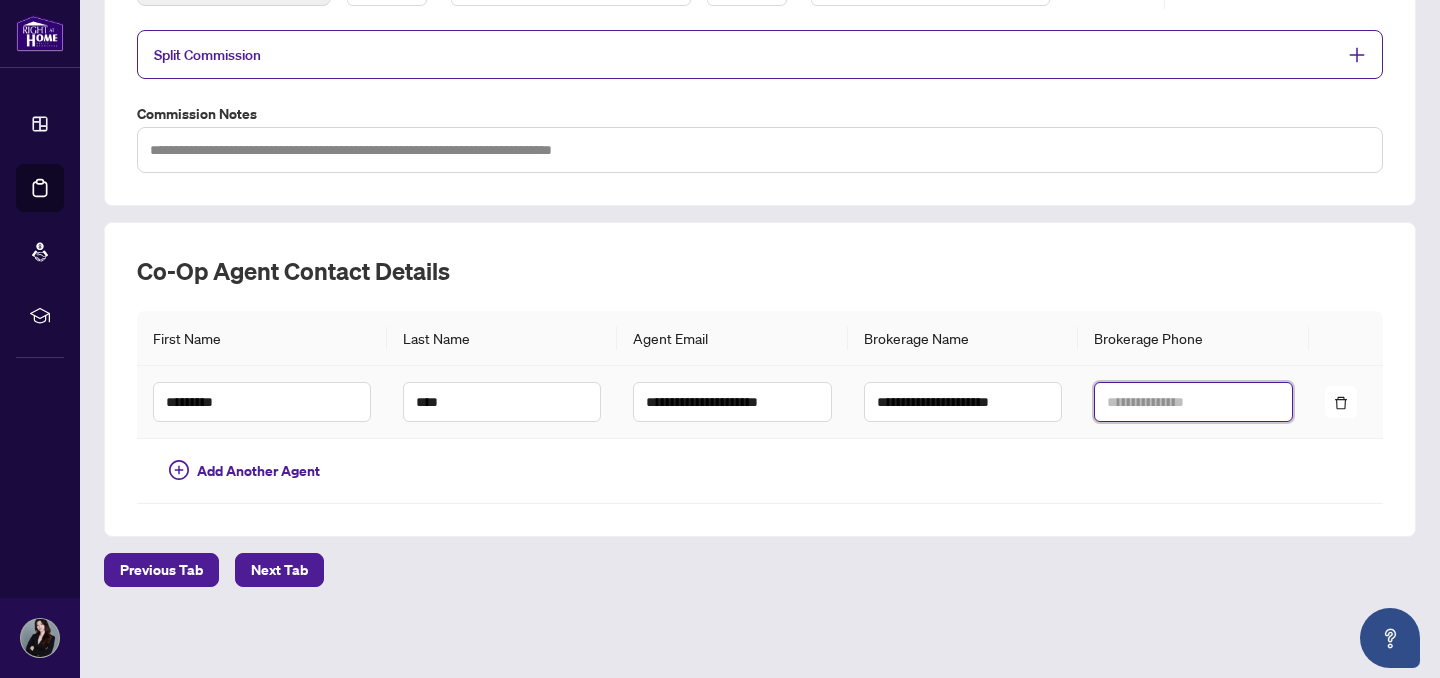 click at bounding box center (1193, 402) 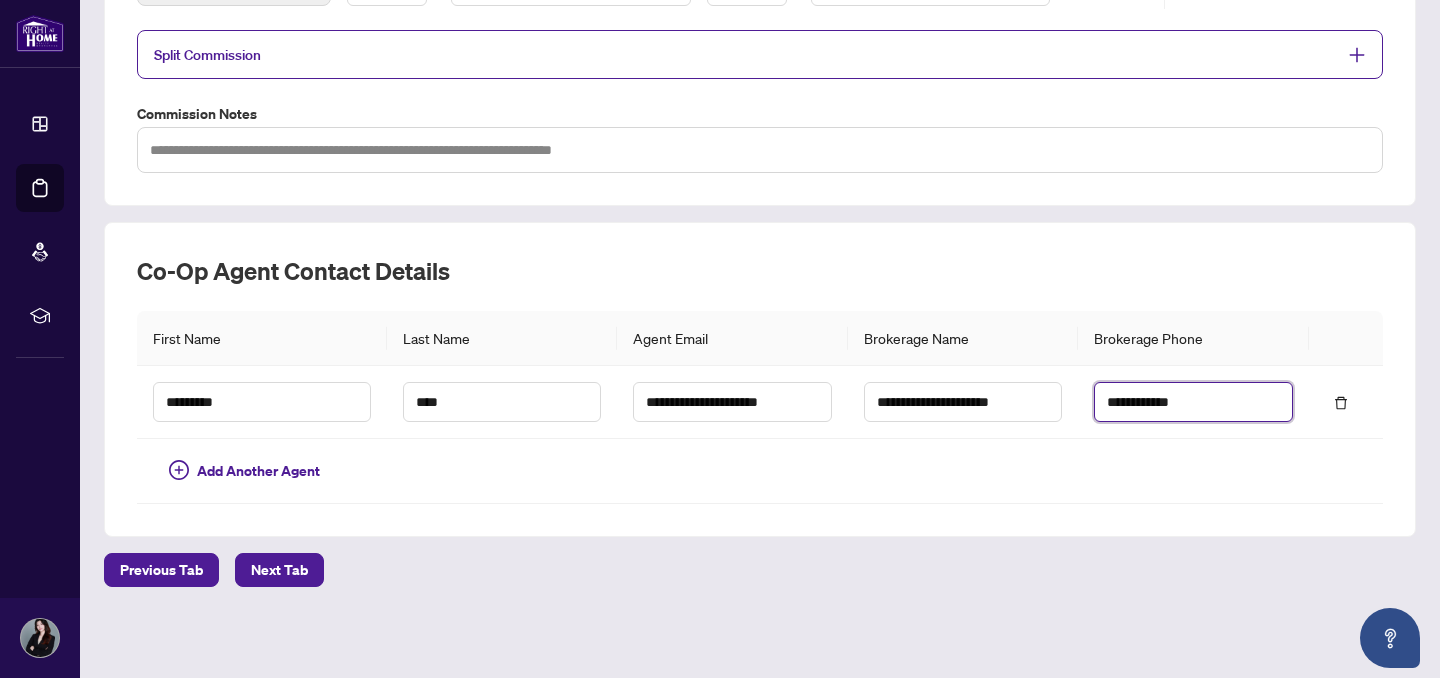 type on "**********" 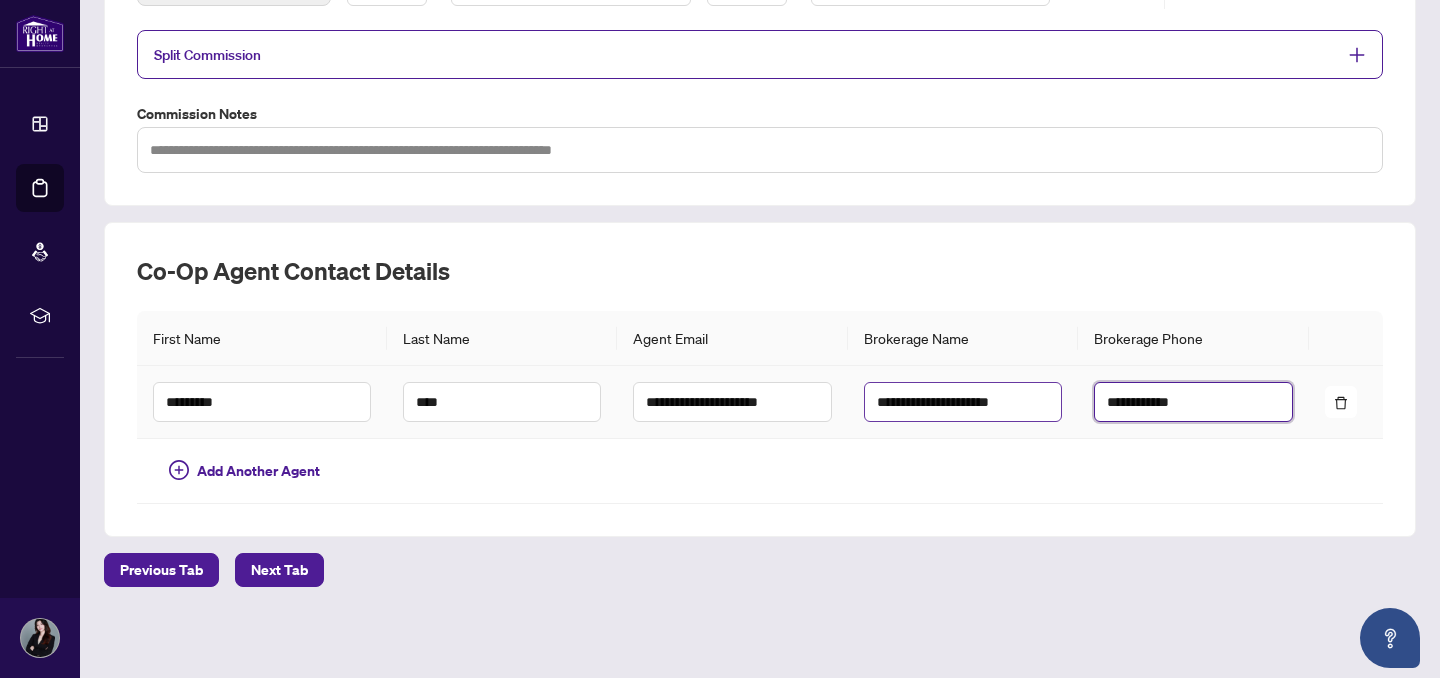 drag, startPoint x: 1211, startPoint y: 414, endPoint x: 993, endPoint y: 407, distance: 218.11235 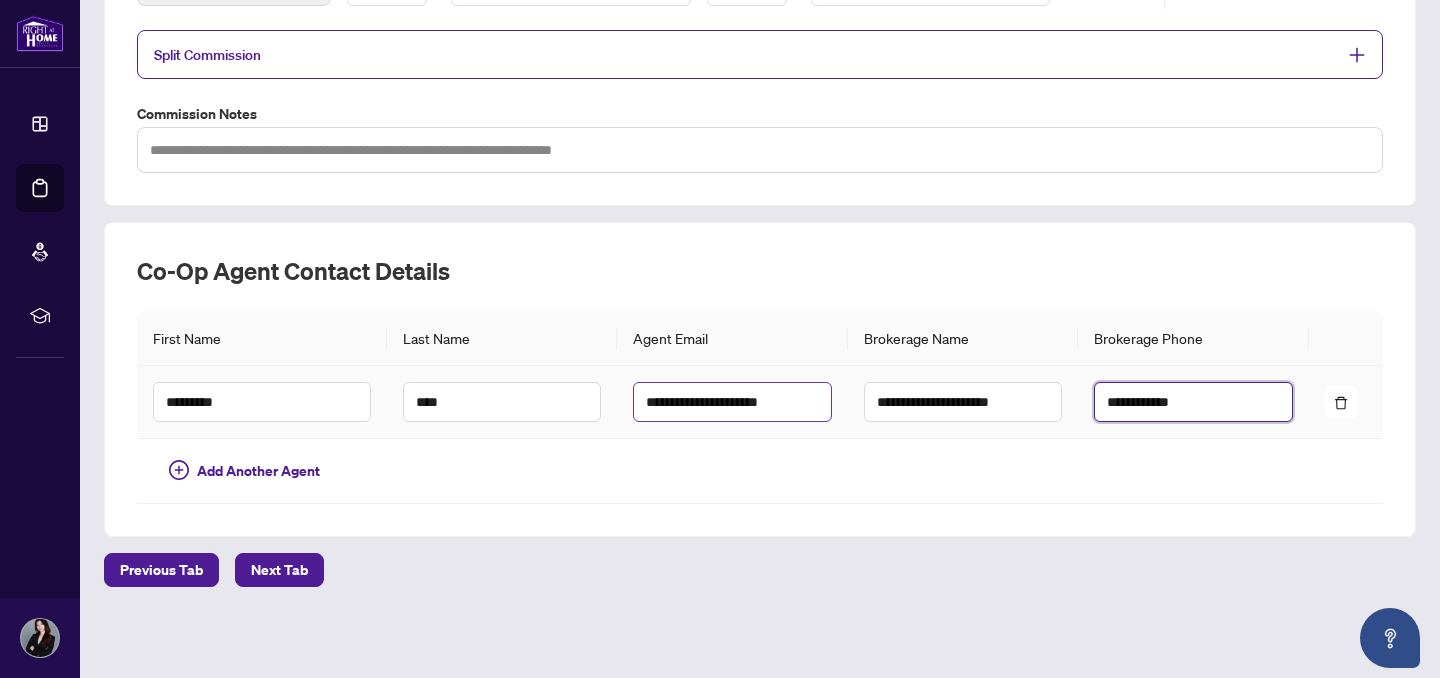 scroll, scrollTop: 0, scrollLeft: 0, axis: both 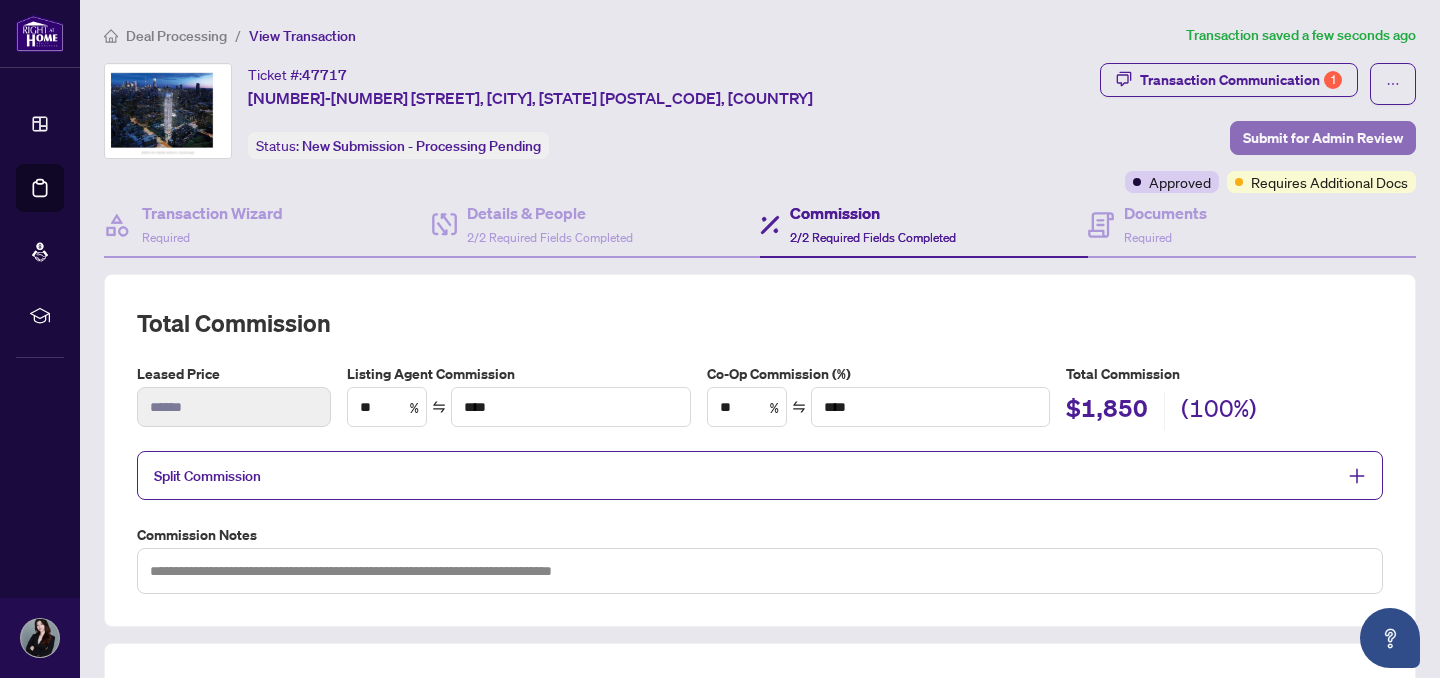 click on "Submit for Admin Review" at bounding box center [1323, 138] 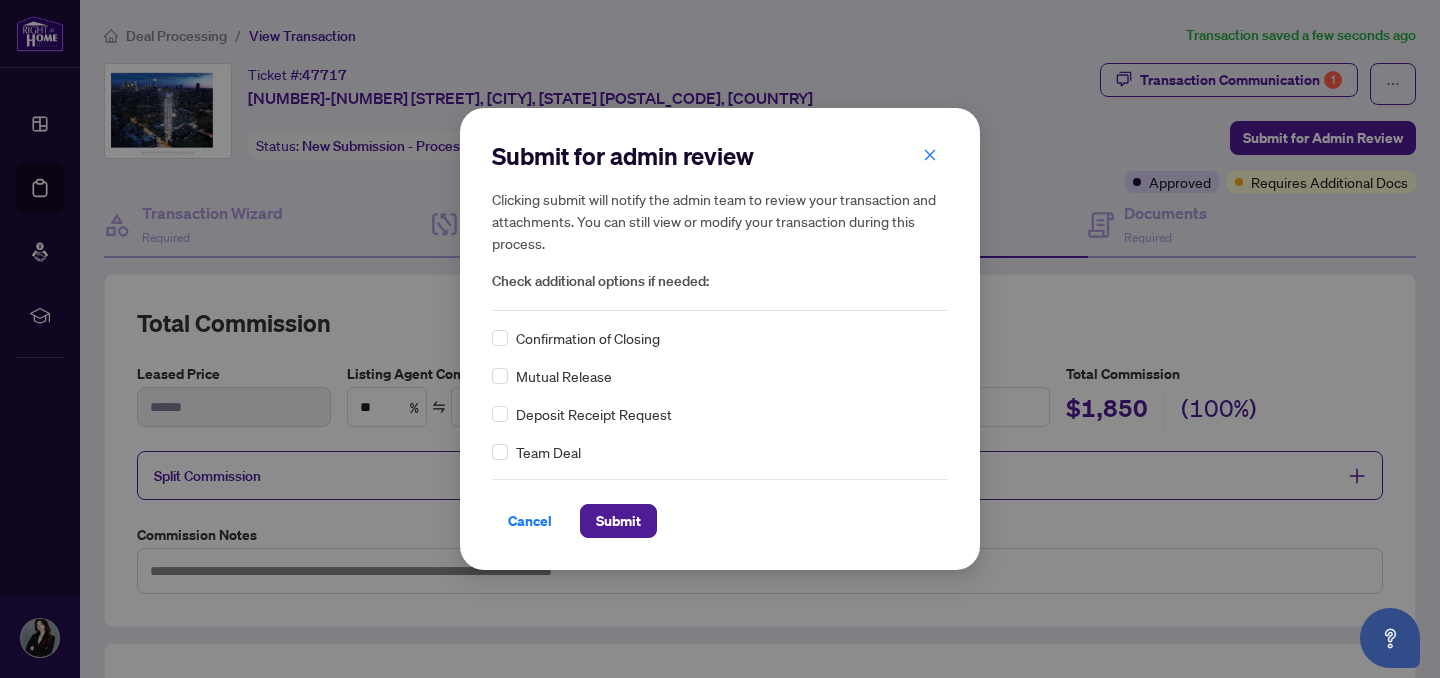 click on "Deposit Receipt Request" at bounding box center (594, 414) 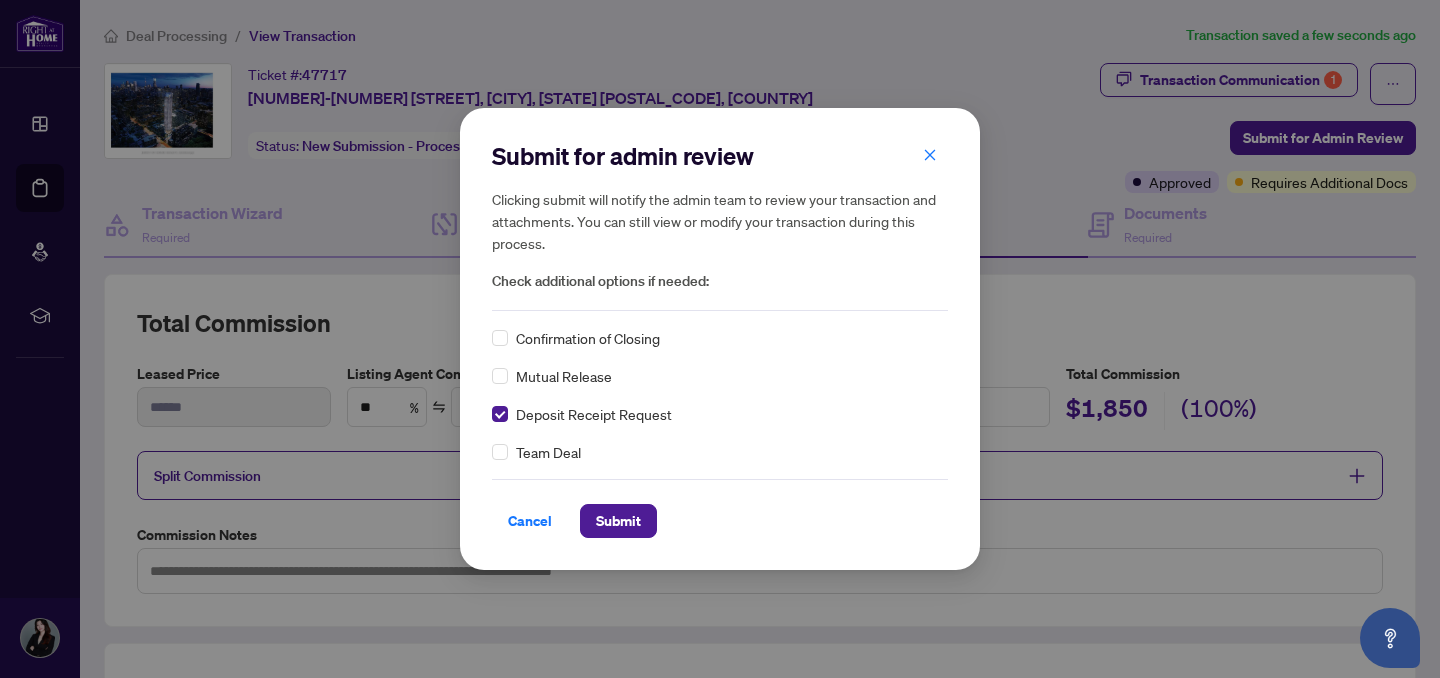 click on "Cancel Submit" at bounding box center (720, 508) 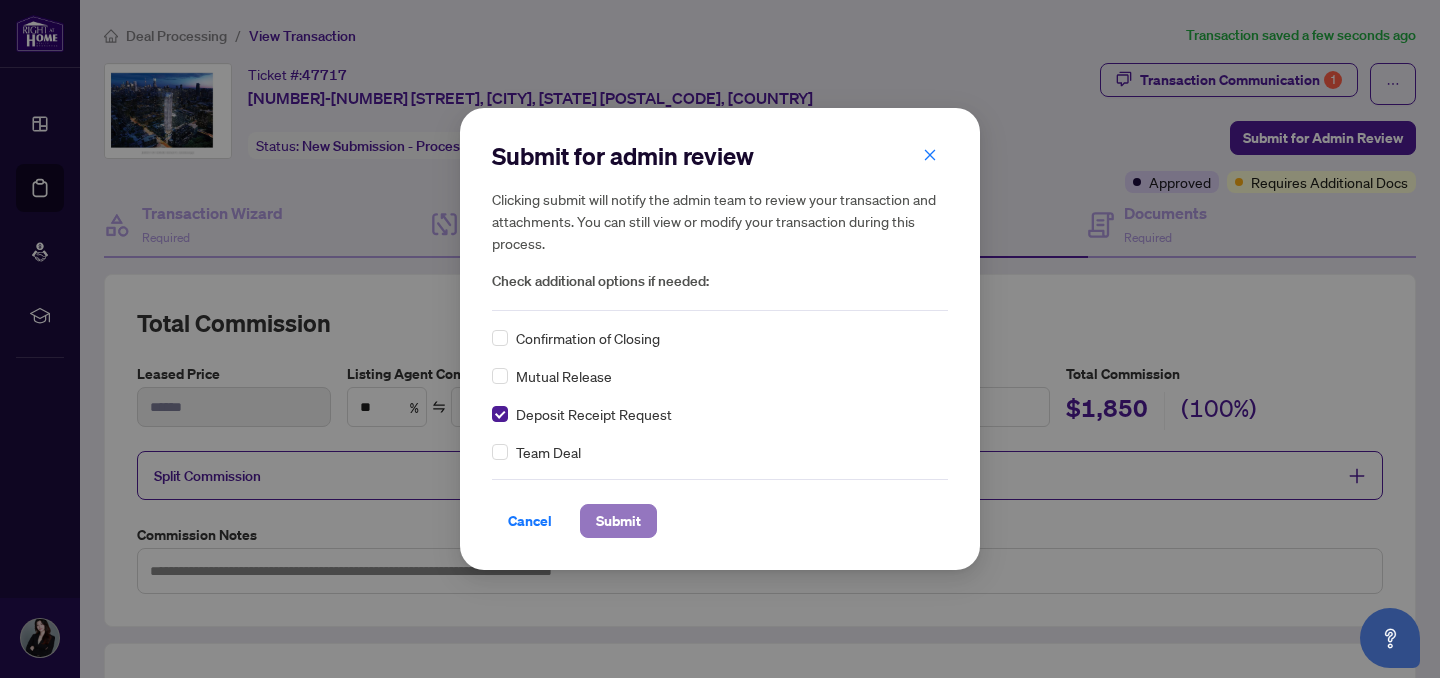 click on "Submit" at bounding box center [618, 521] 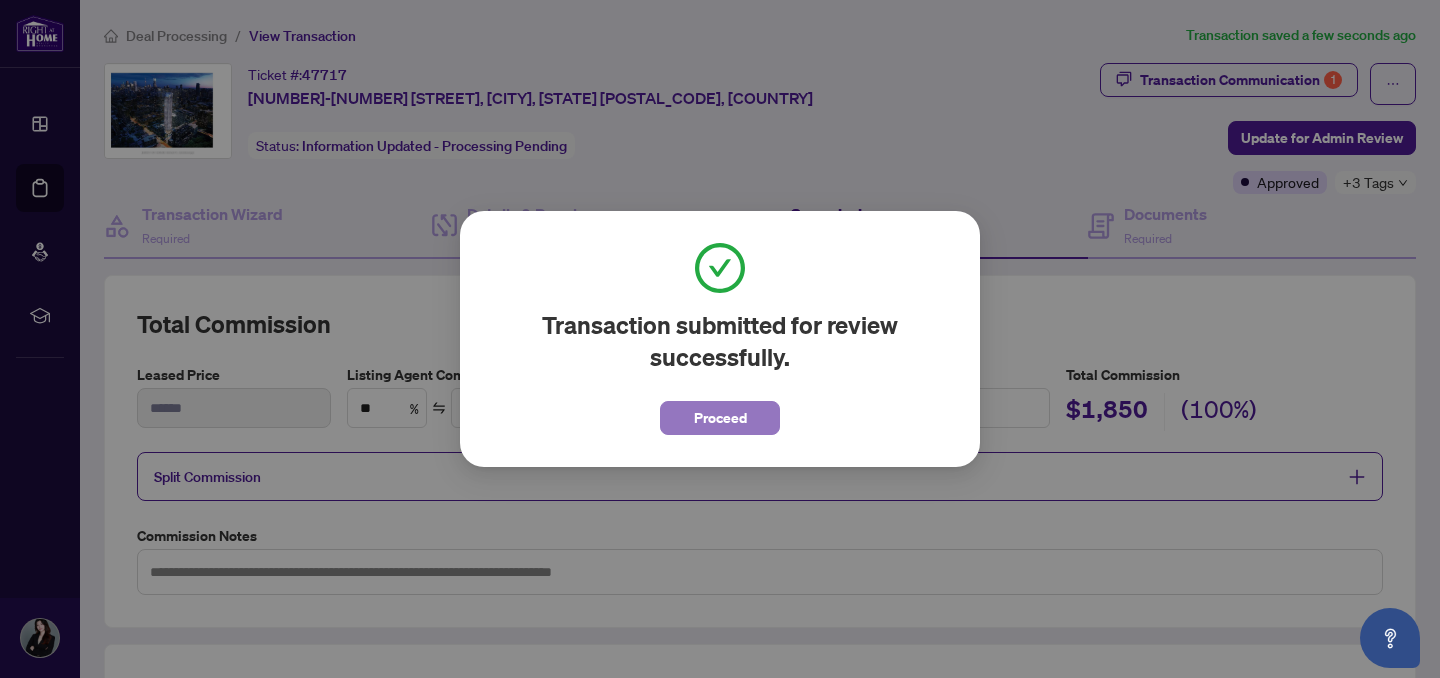 click on "Proceed" at bounding box center [720, 418] 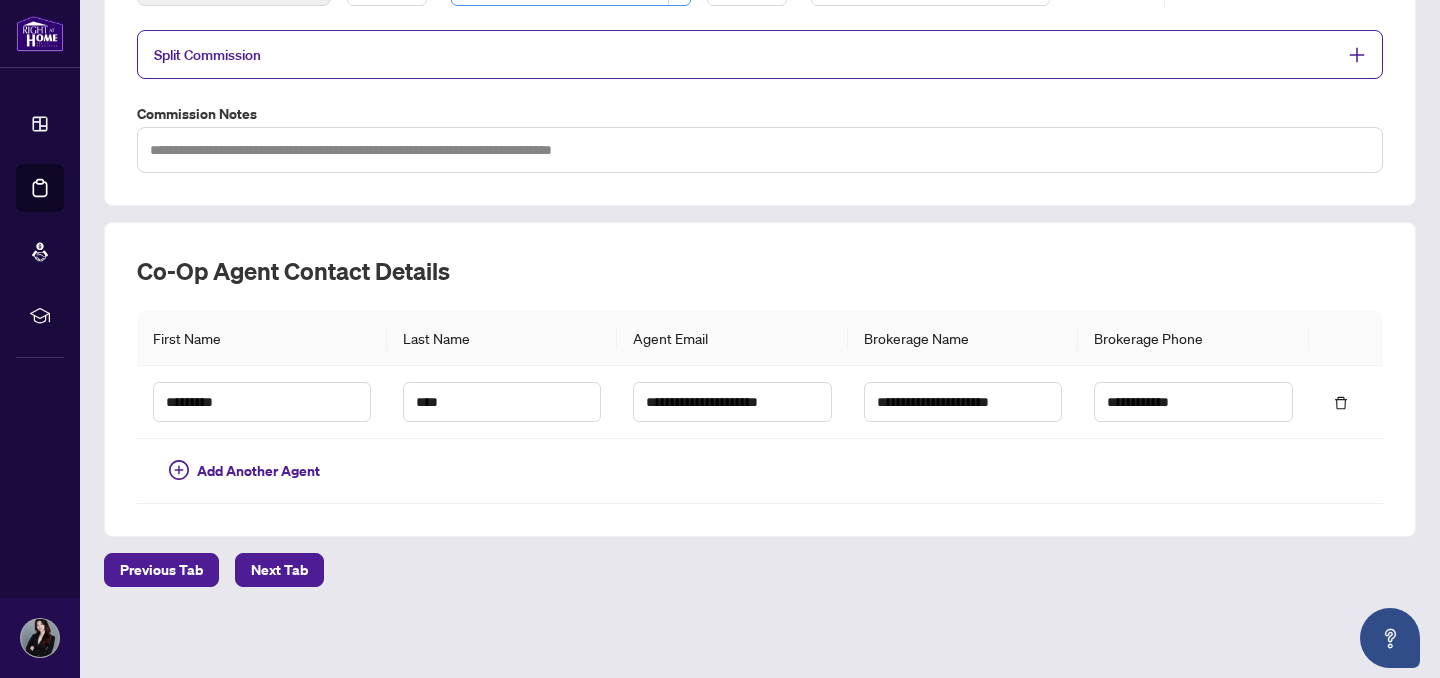 scroll, scrollTop: 0, scrollLeft: 0, axis: both 